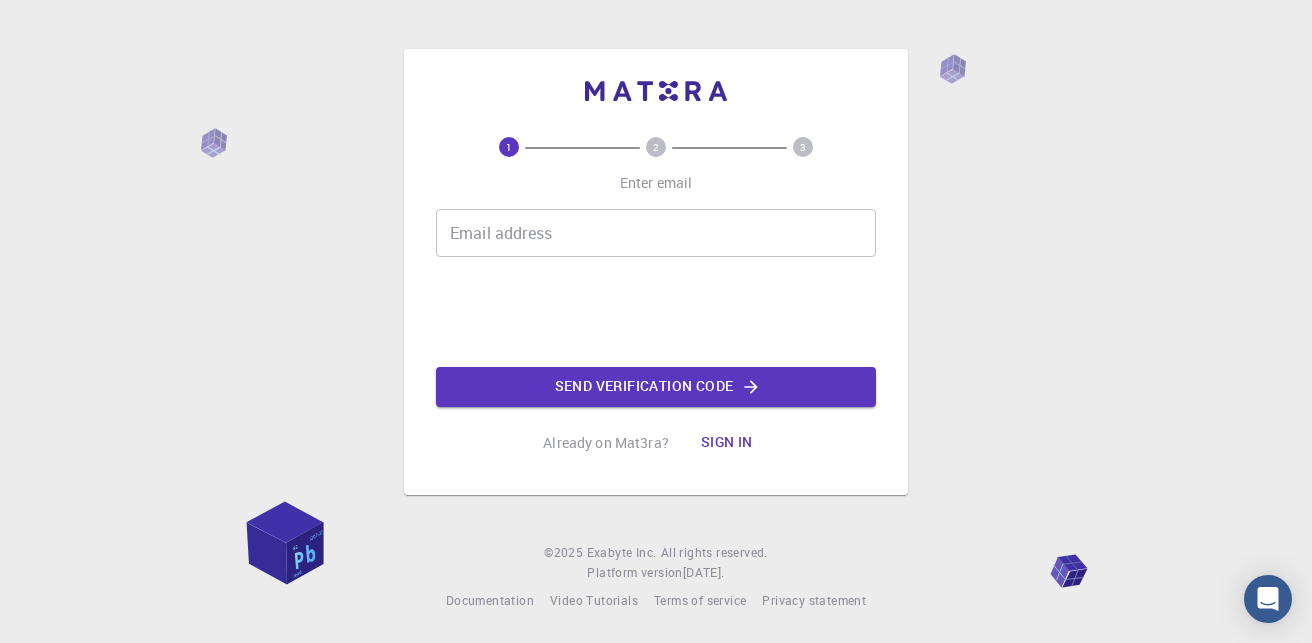 scroll, scrollTop: 0, scrollLeft: 0, axis: both 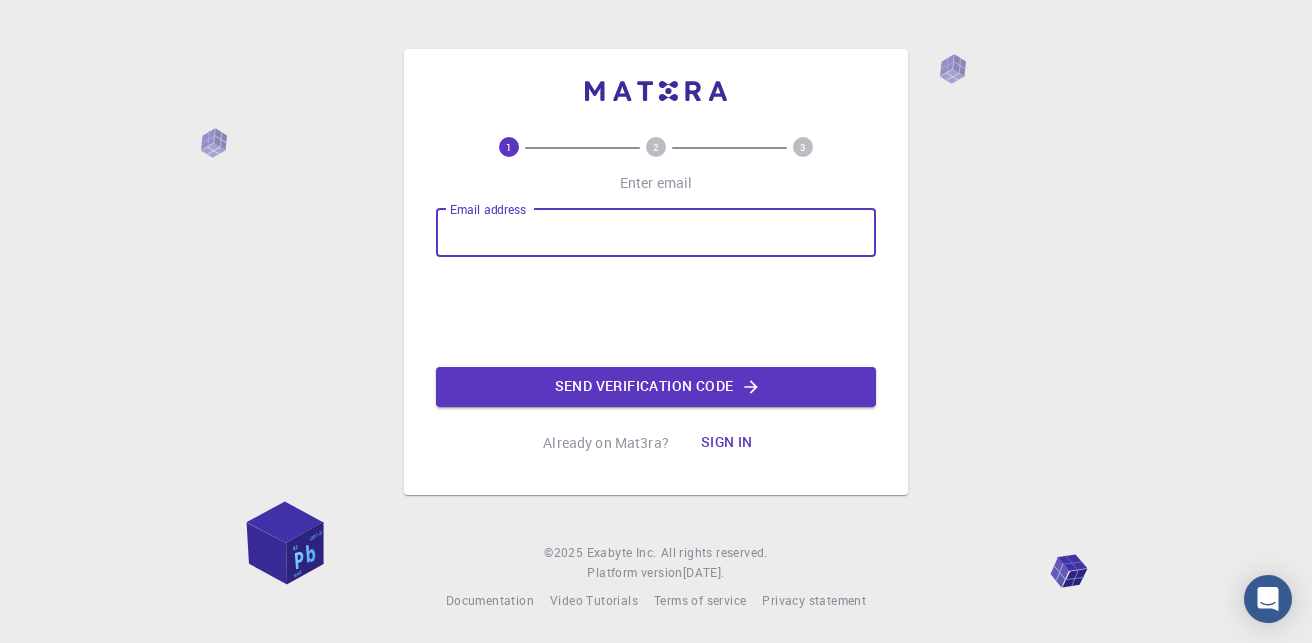 click on "Email address" at bounding box center [656, 233] 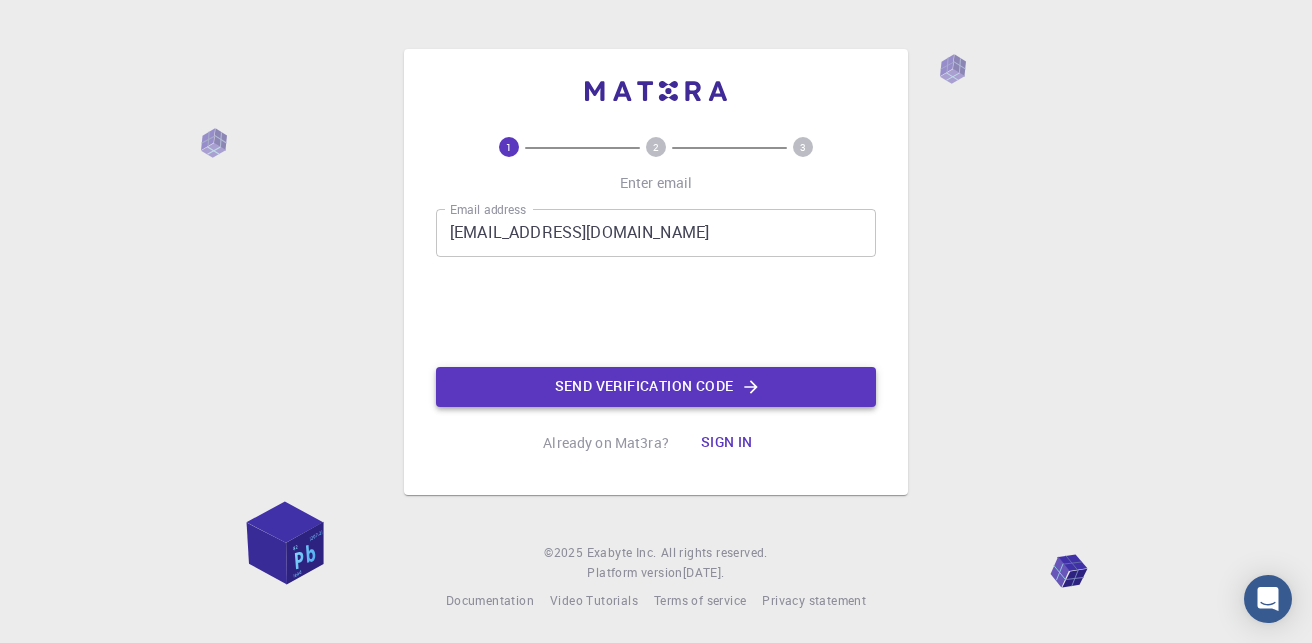 click on "Send verification code" 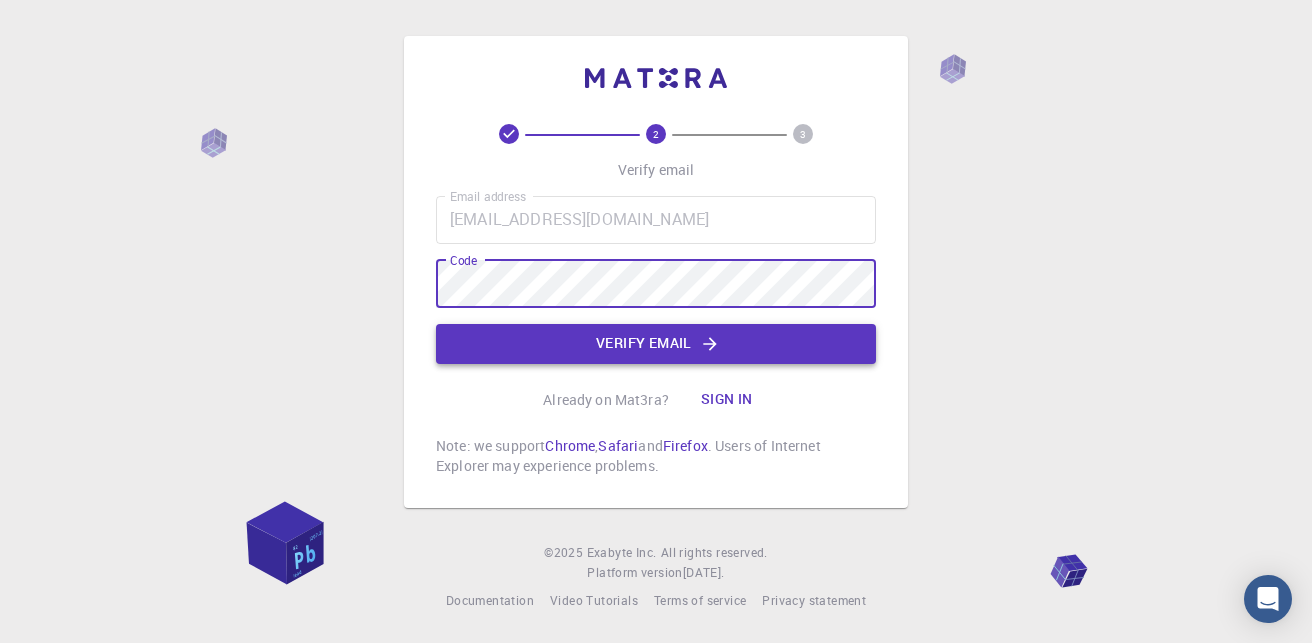click 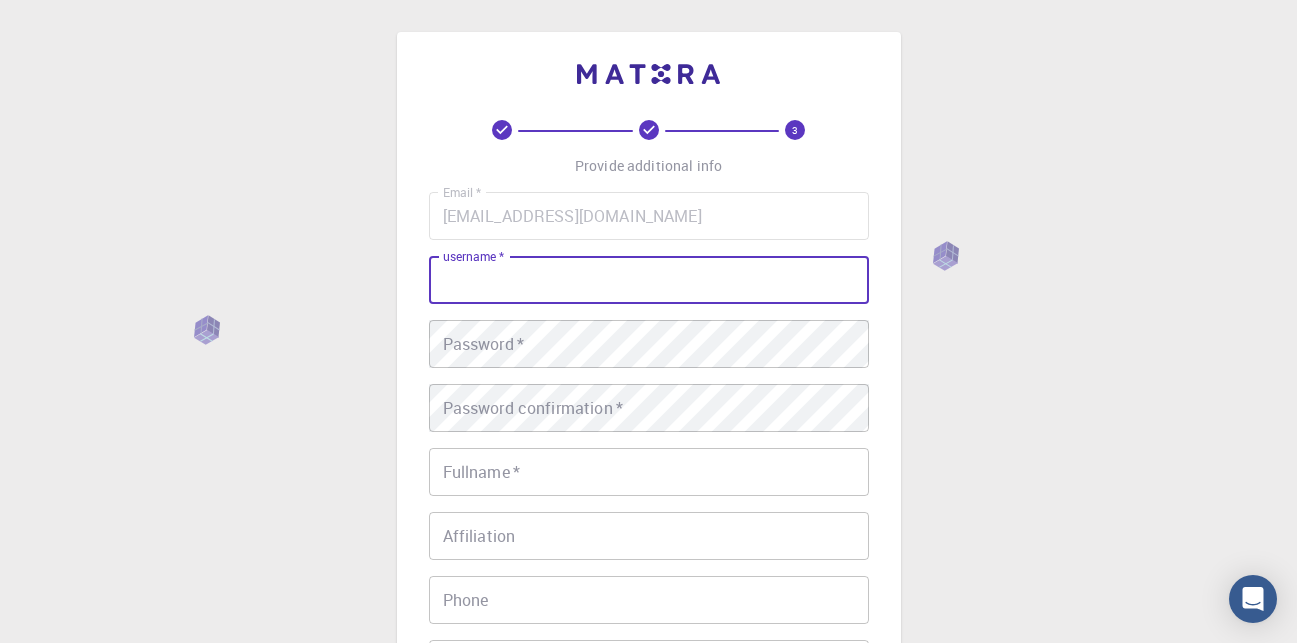 click on "username   *" at bounding box center [649, 280] 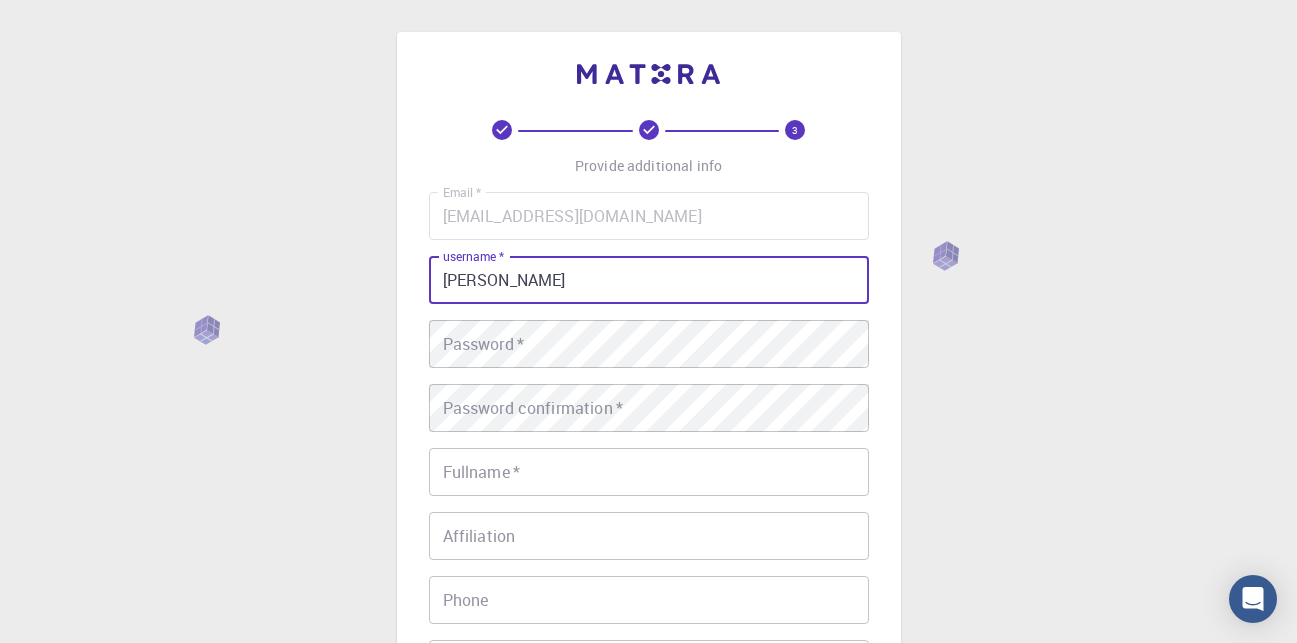 type on "[PERSON_NAME]" 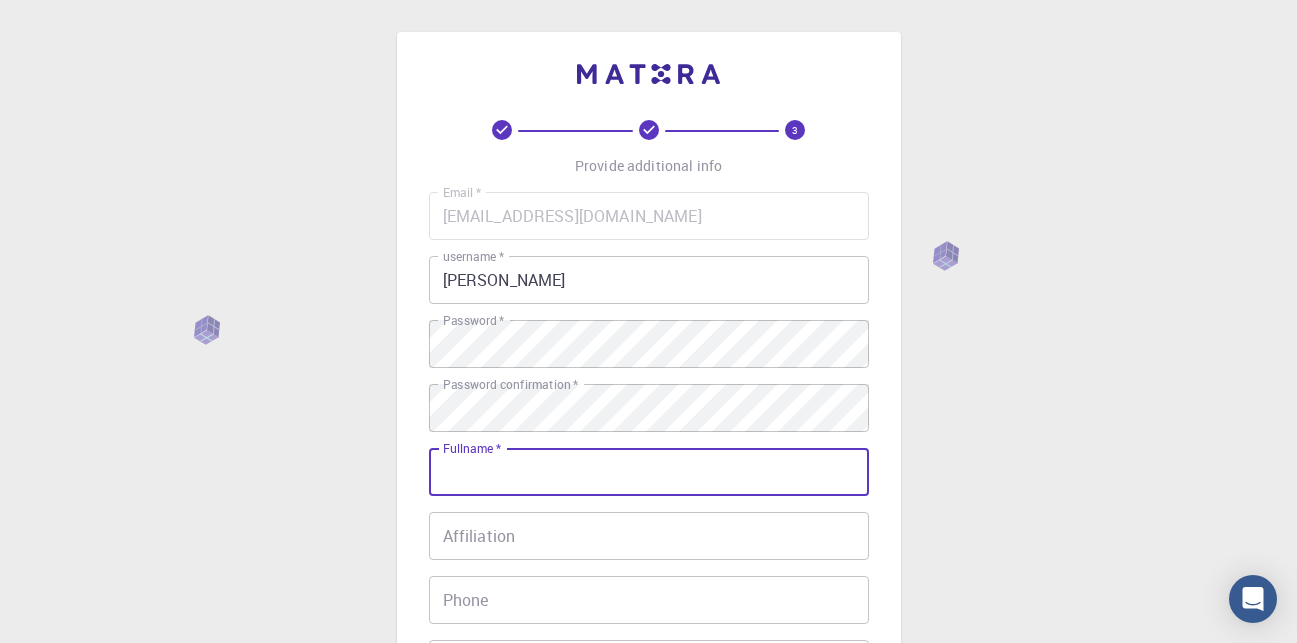 click on "Fullname   *" at bounding box center (649, 472) 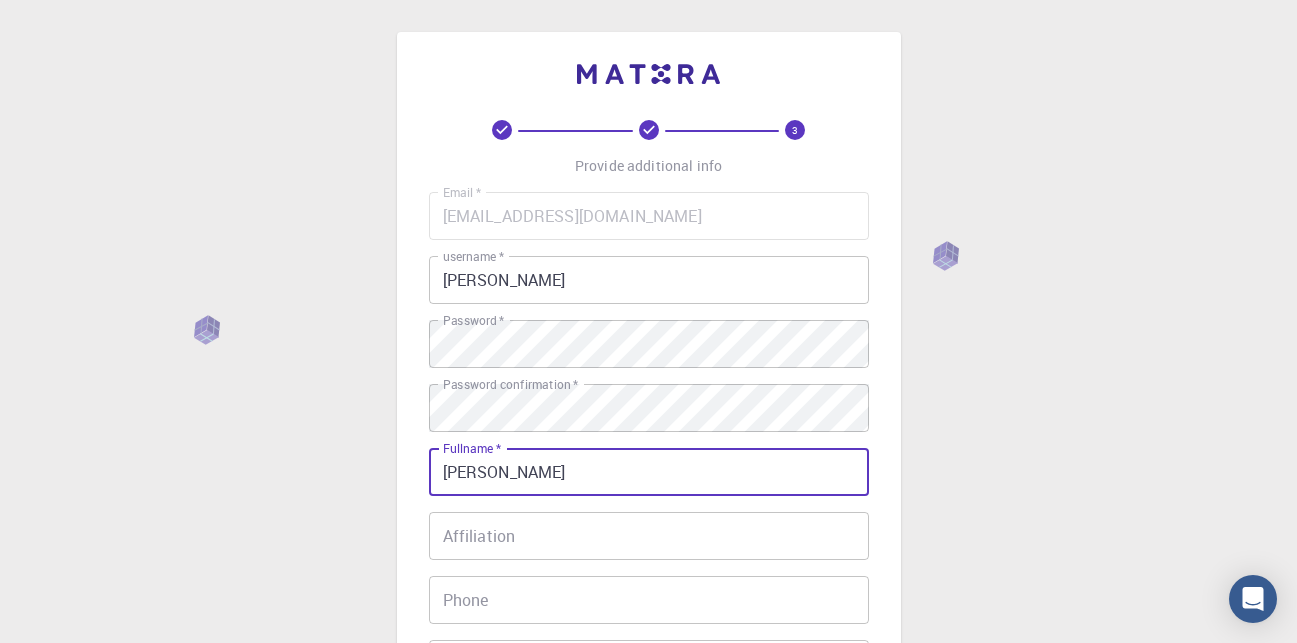 type on "[PERSON_NAME]" 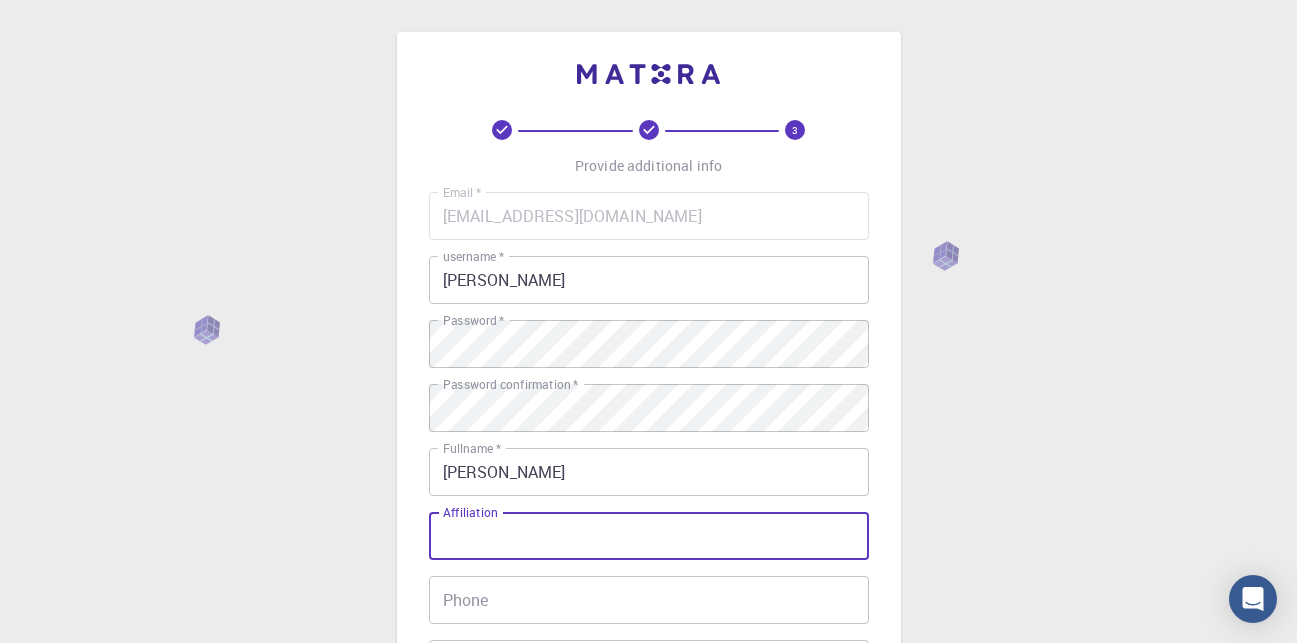 click on "Affiliation" at bounding box center (649, 536) 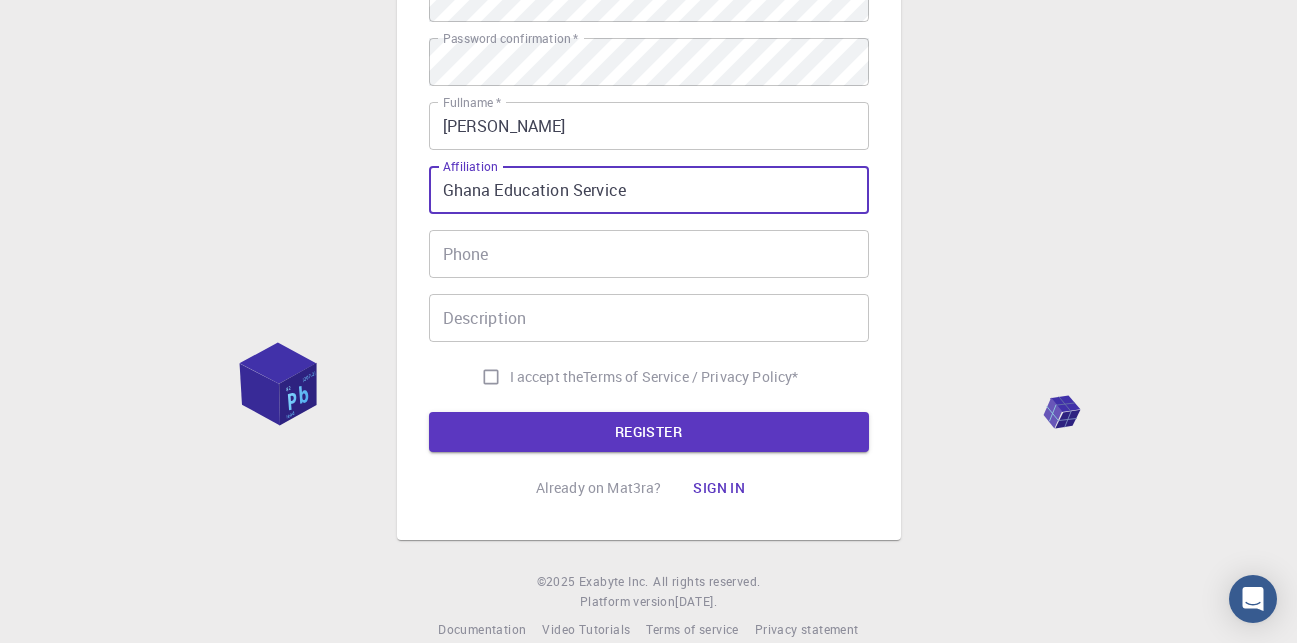 scroll, scrollTop: 375, scrollLeft: 0, axis: vertical 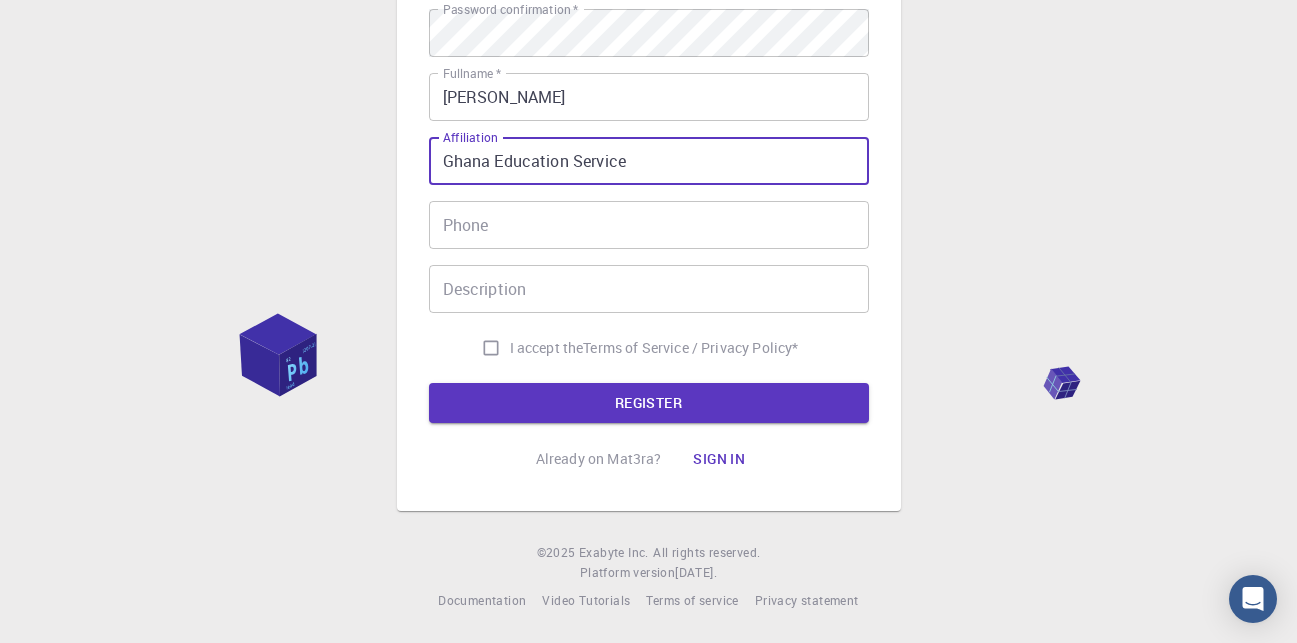 type on "Ghana Education Service" 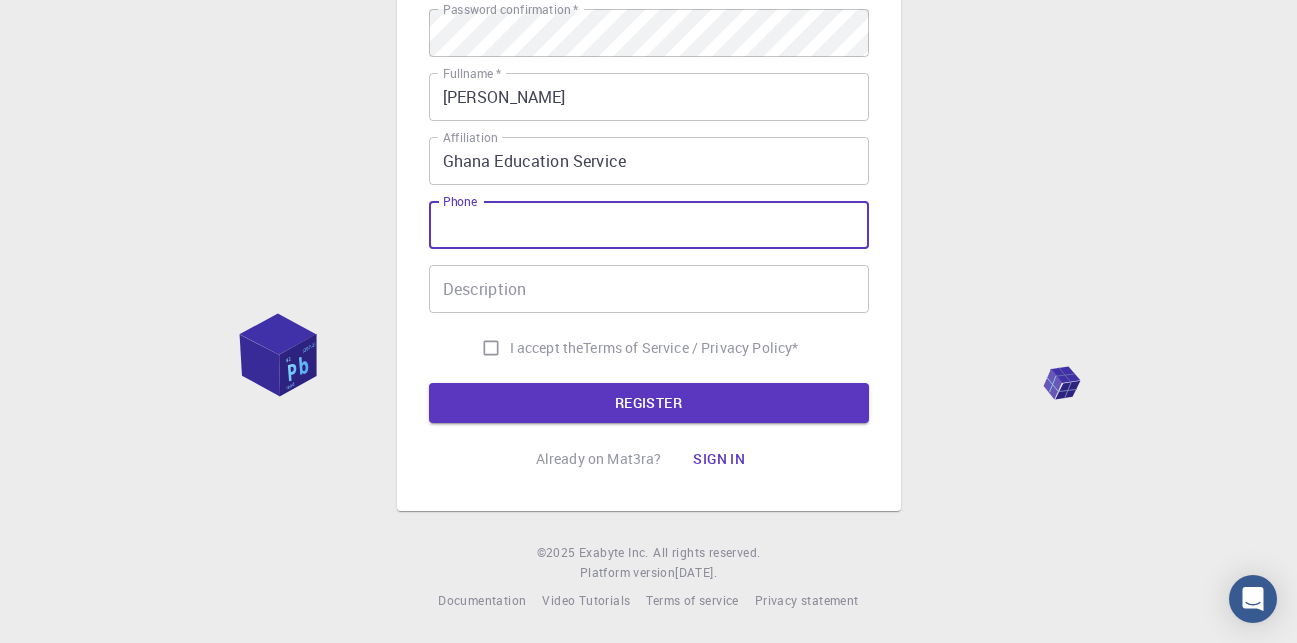 click on "Phone" at bounding box center [649, 225] 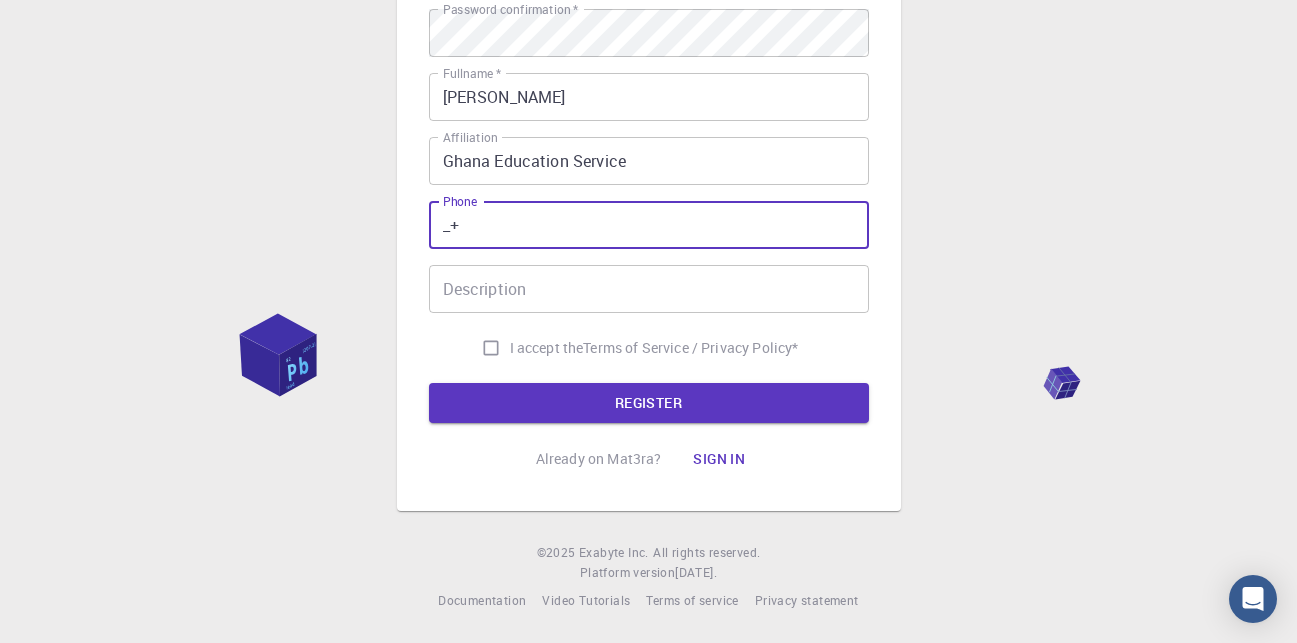 type on "_" 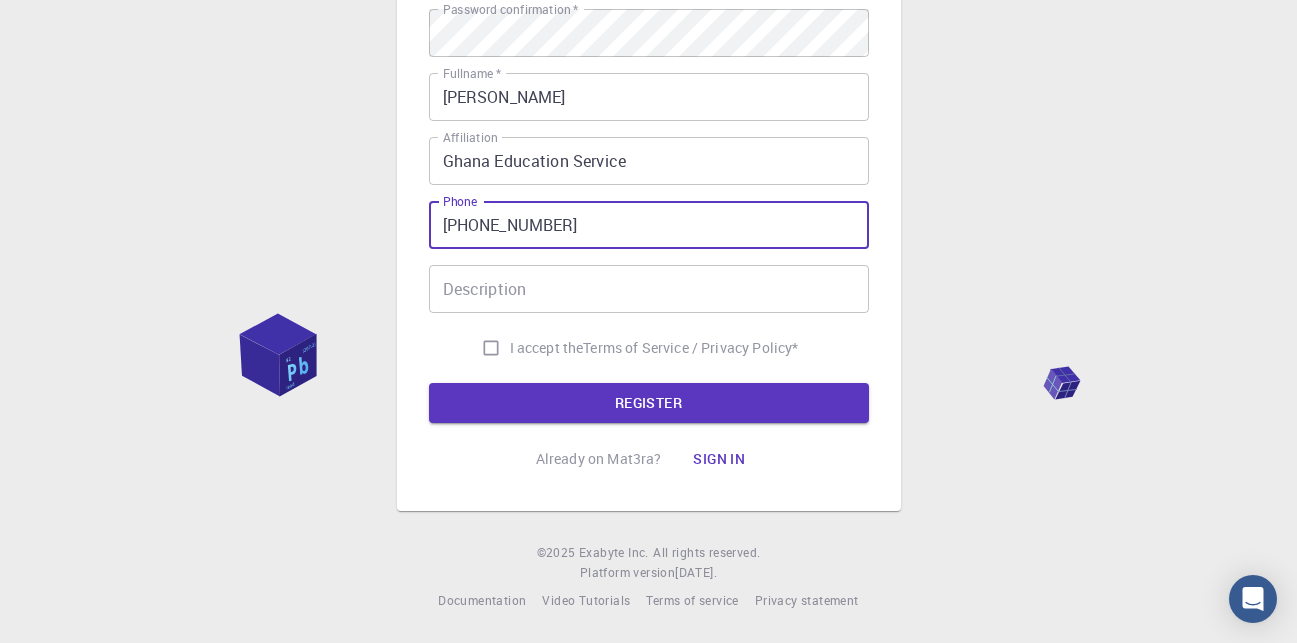 type on "[PHONE_NUMBER]" 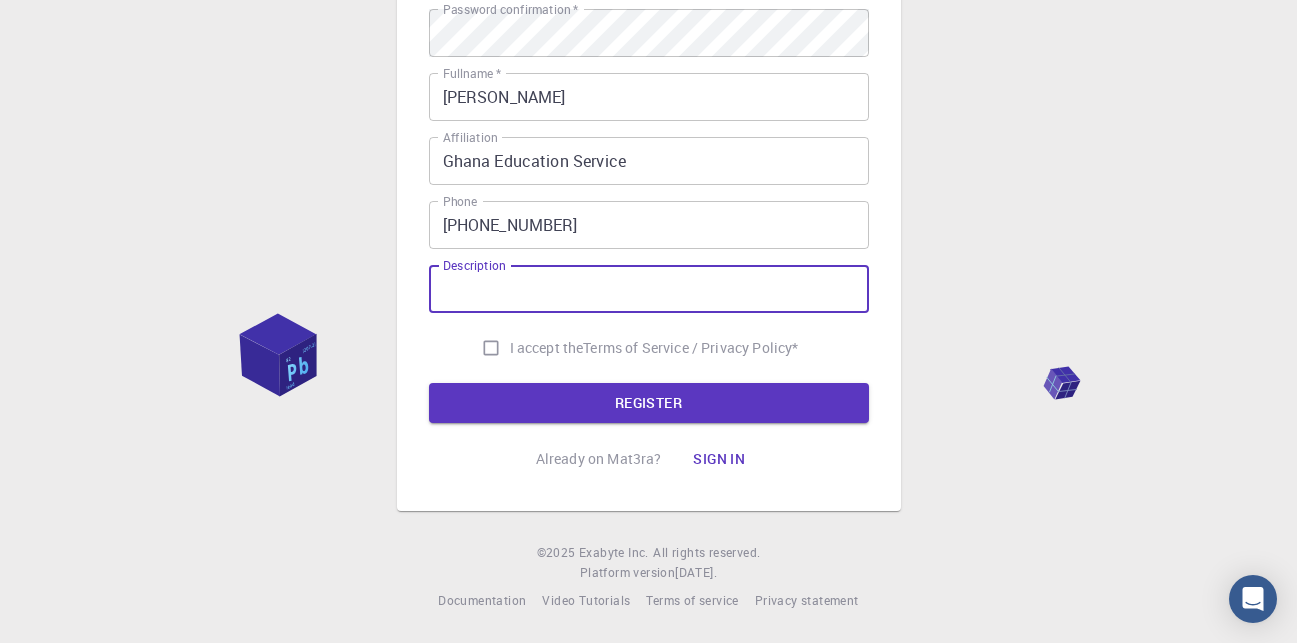 click on "Description" at bounding box center [649, 289] 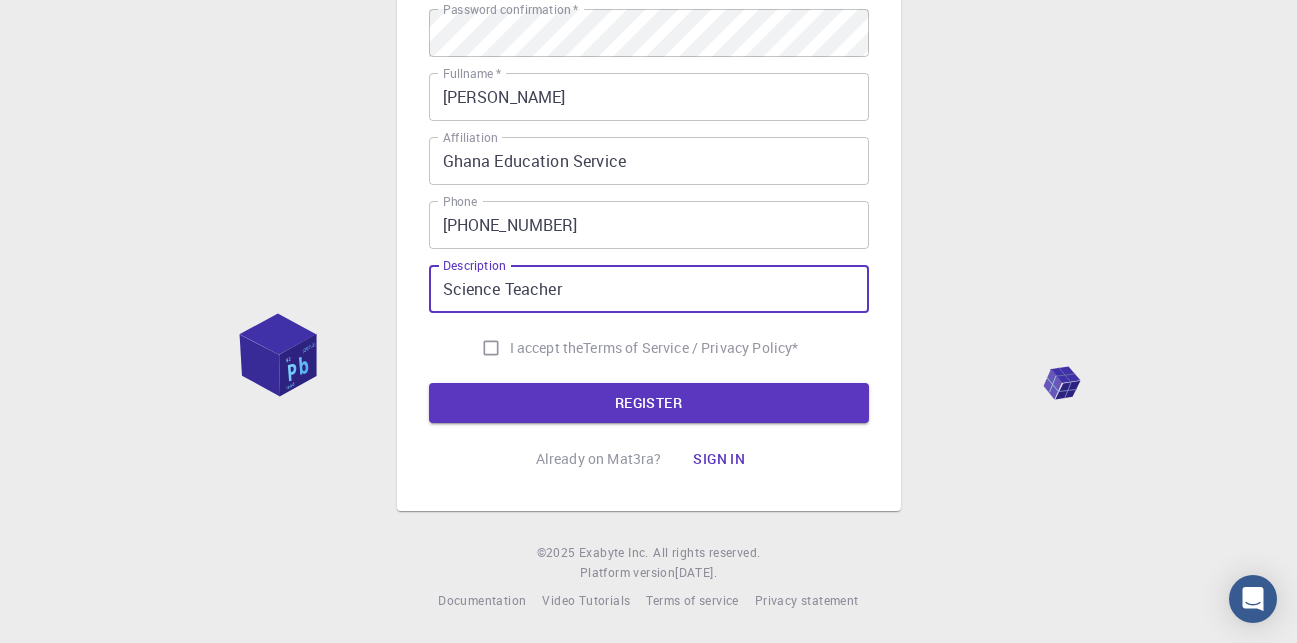 type on "Science Teacher" 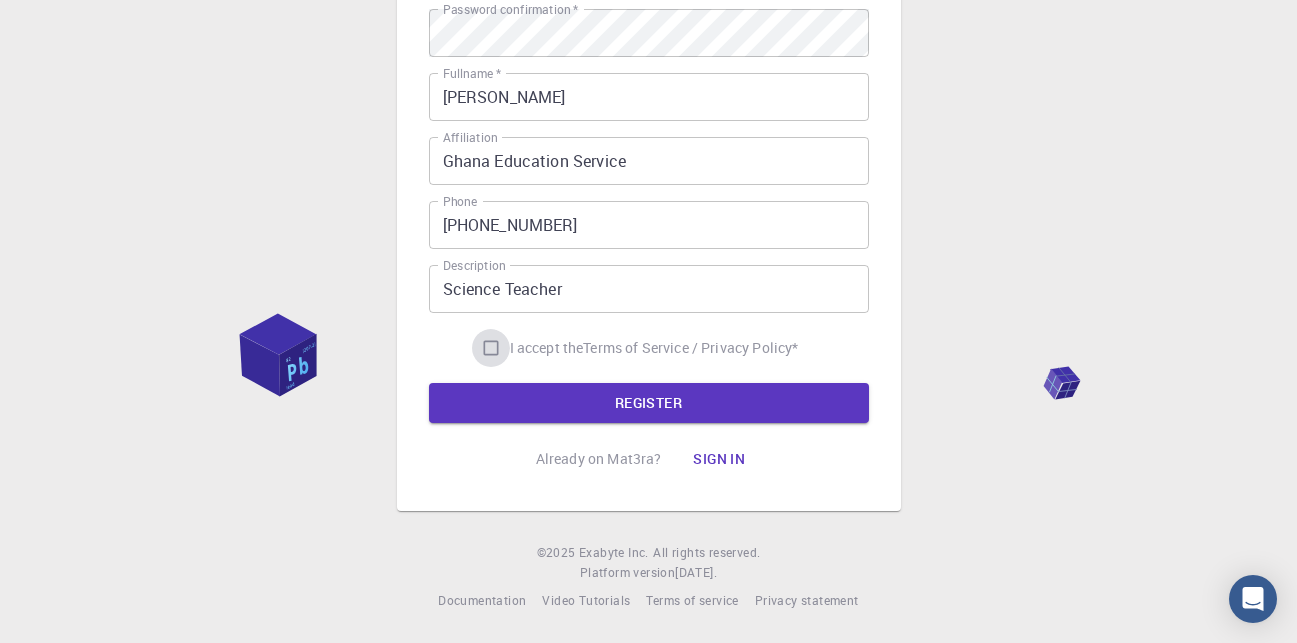 click on "I accept the  Terms of Service / Privacy Policy  *" at bounding box center (491, 348) 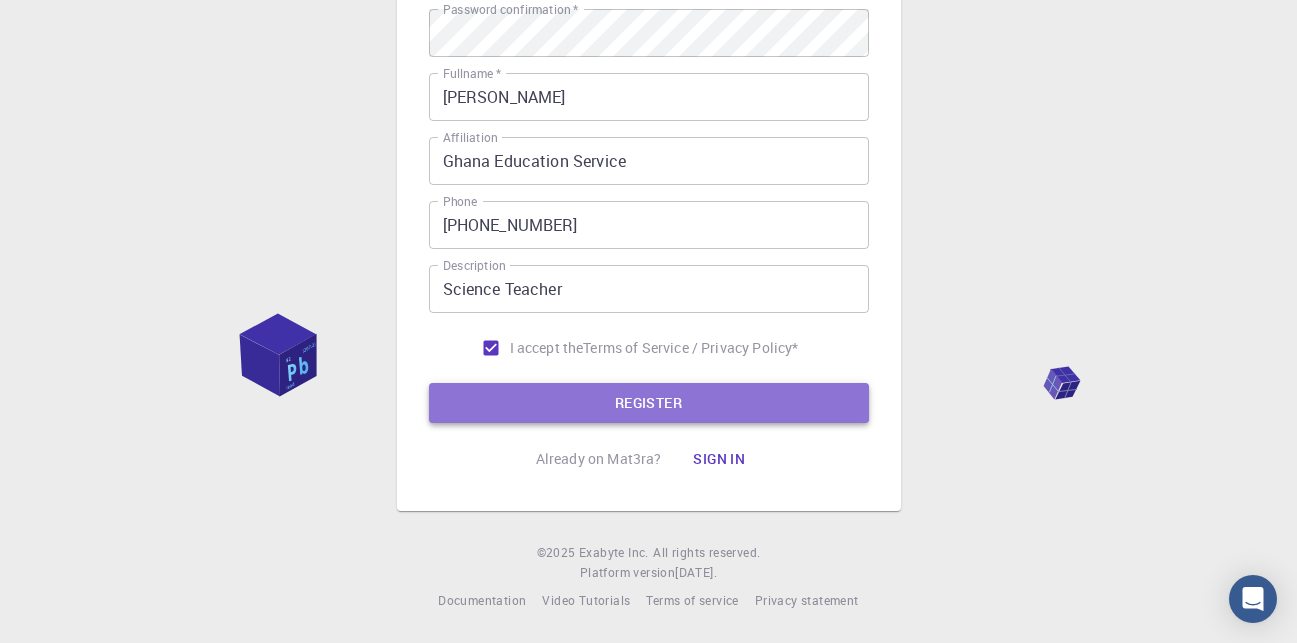 click on "REGISTER" at bounding box center (649, 403) 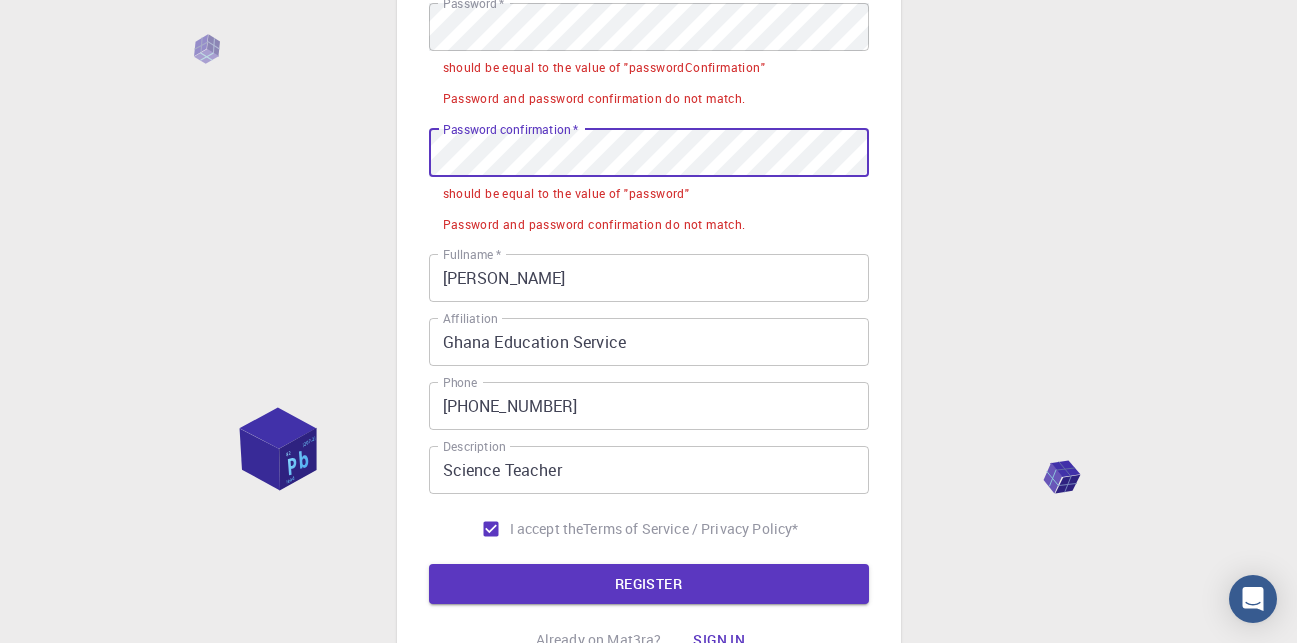 scroll, scrollTop: 328, scrollLeft: 0, axis: vertical 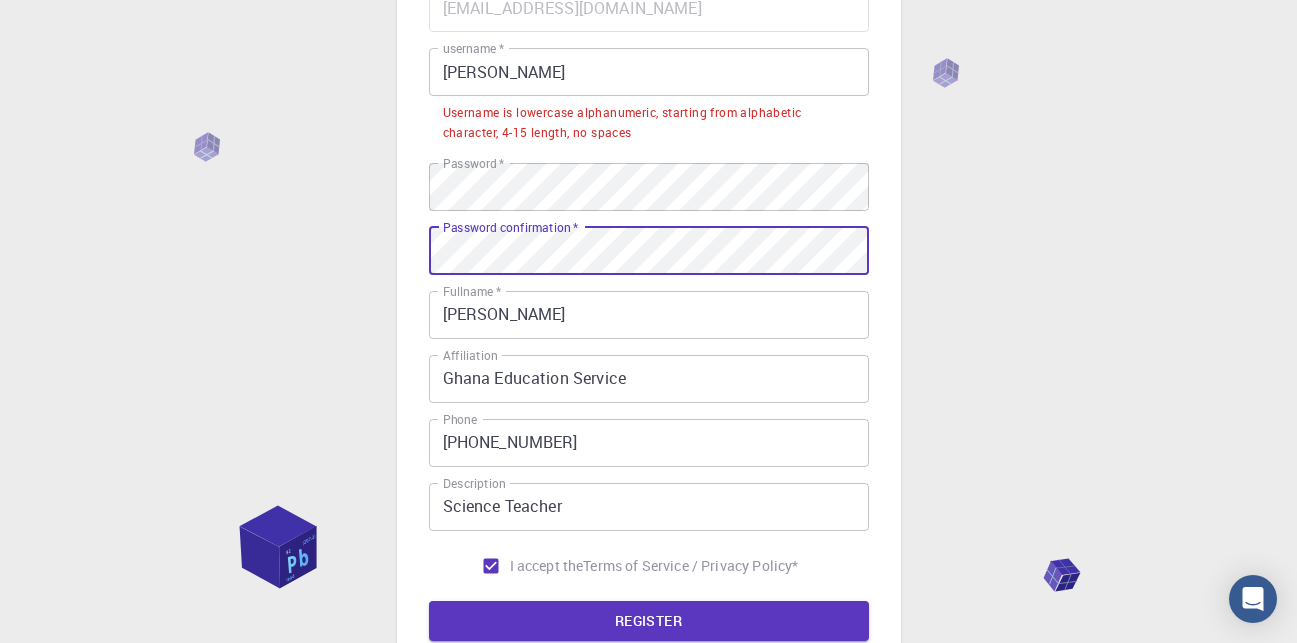 click on "[PERSON_NAME]" at bounding box center (649, 72) 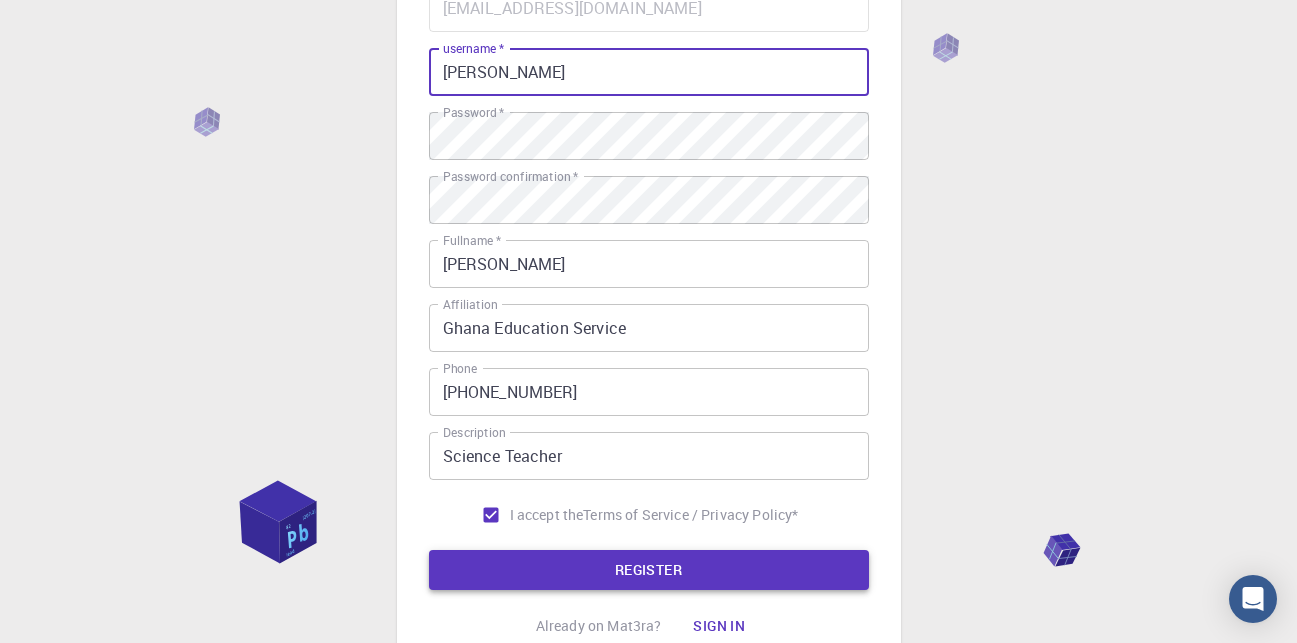 type on "[PERSON_NAME]" 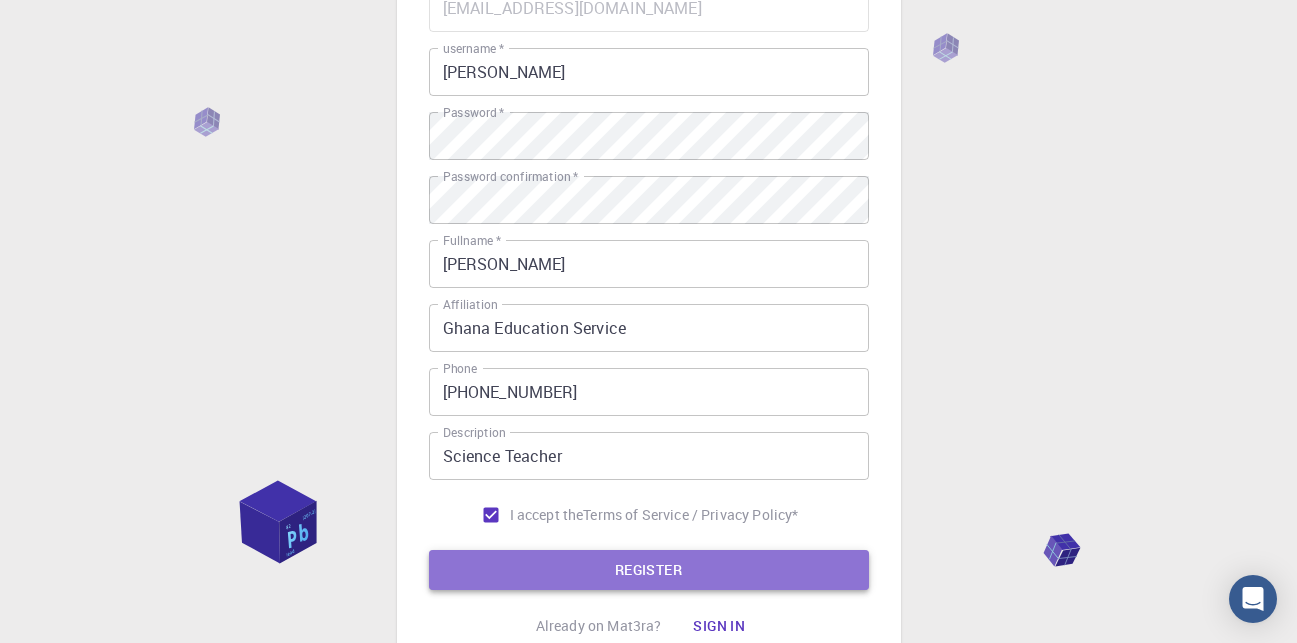 click on "REGISTER" at bounding box center (649, 570) 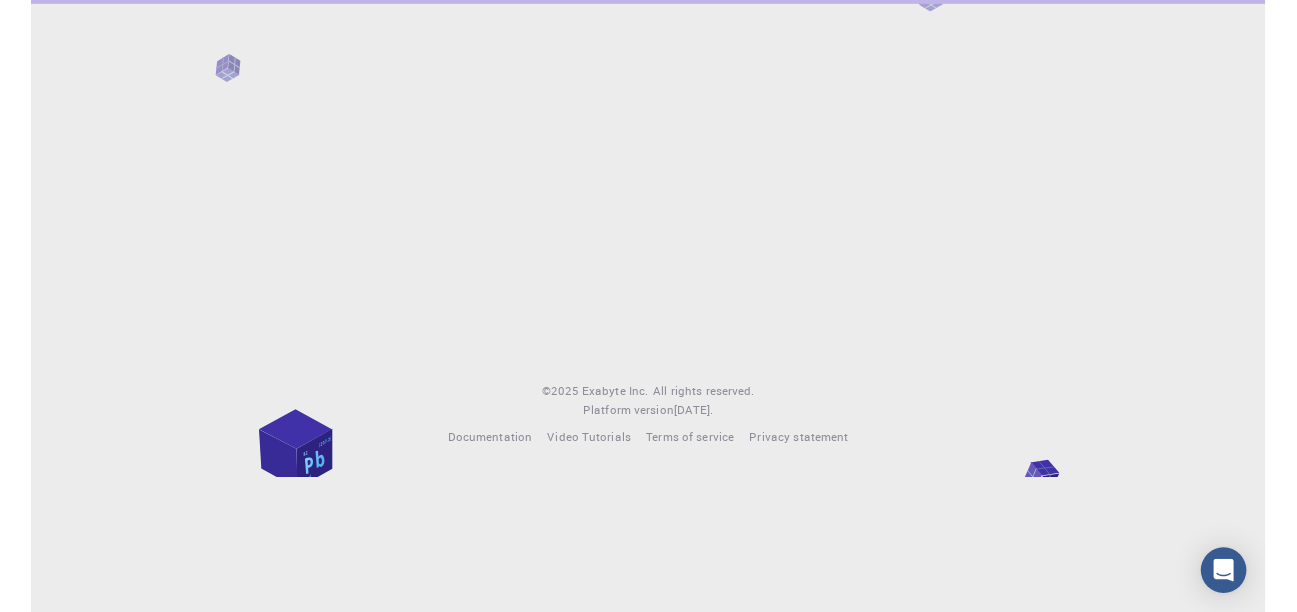 scroll, scrollTop: 0, scrollLeft: 0, axis: both 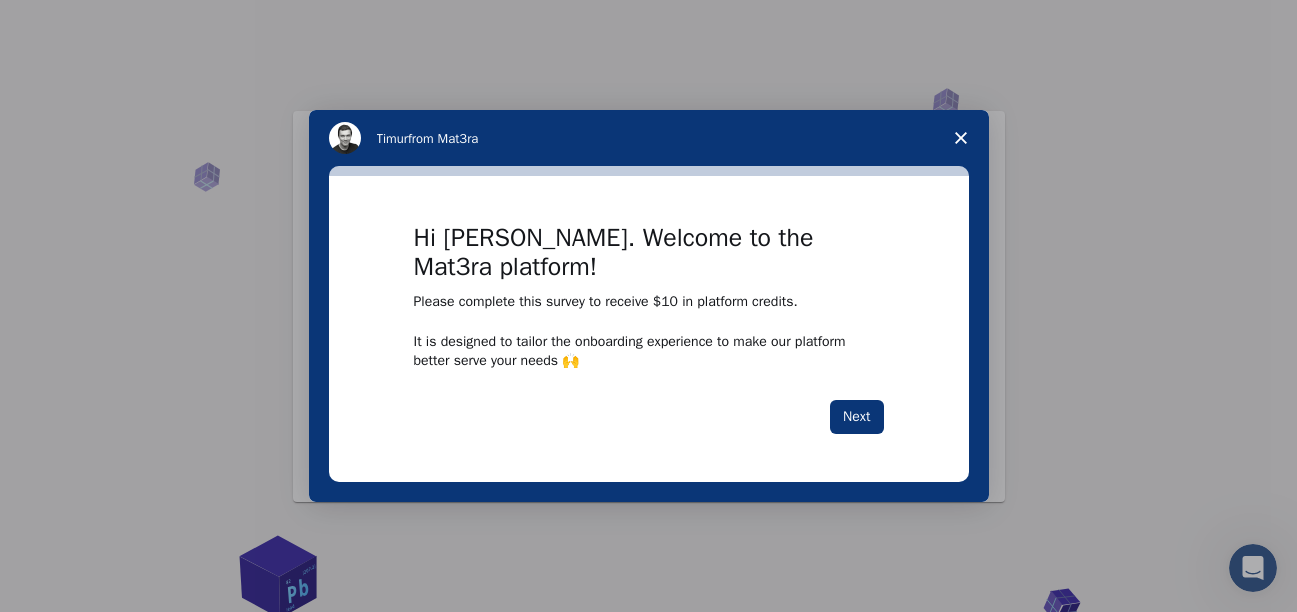 click 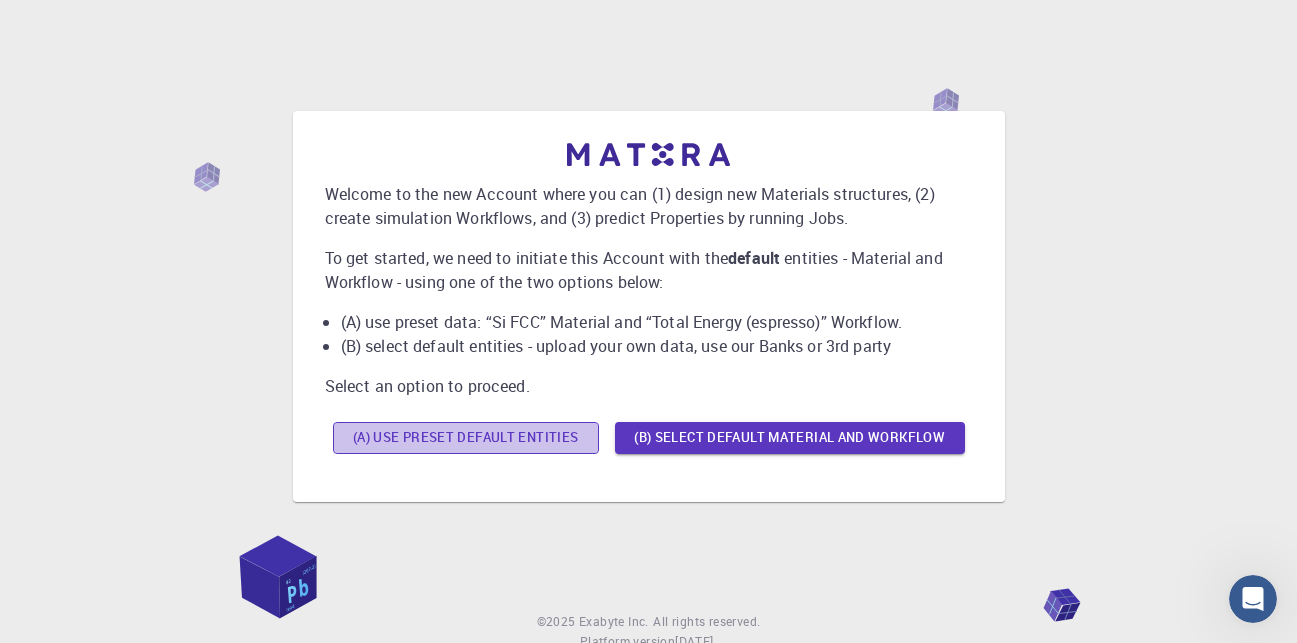 click on "(A) Use preset default entities" at bounding box center (466, 438) 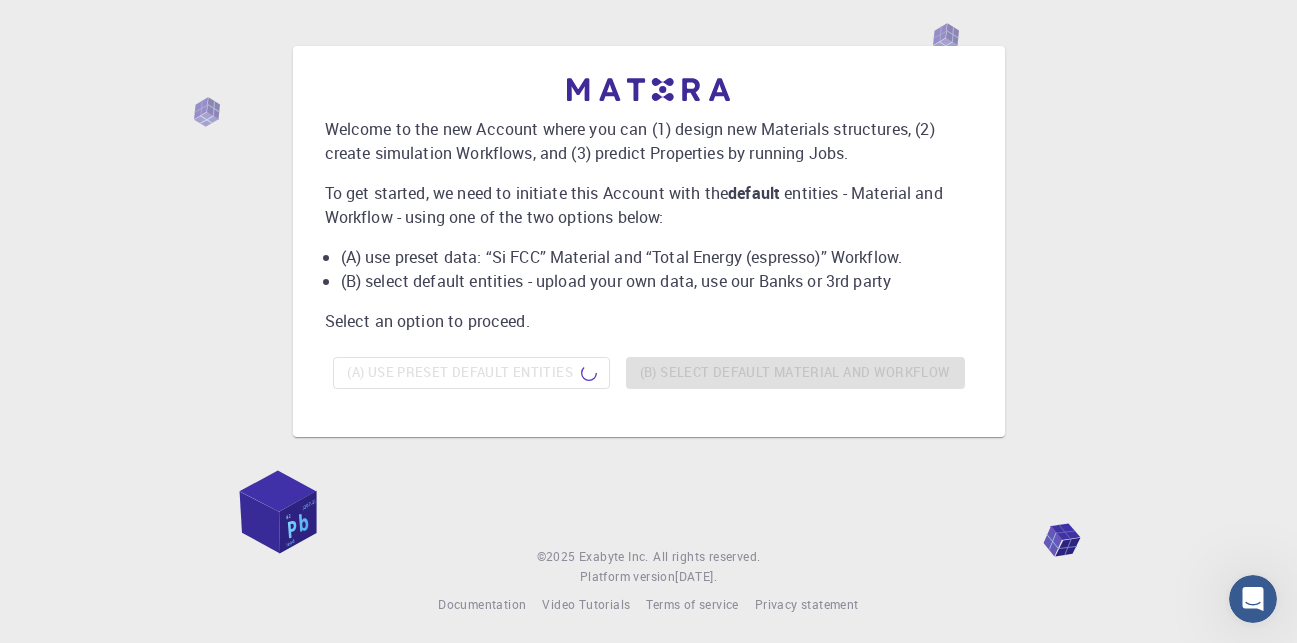 scroll, scrollTop: 69, scrollLeft: 0, axis: vertical 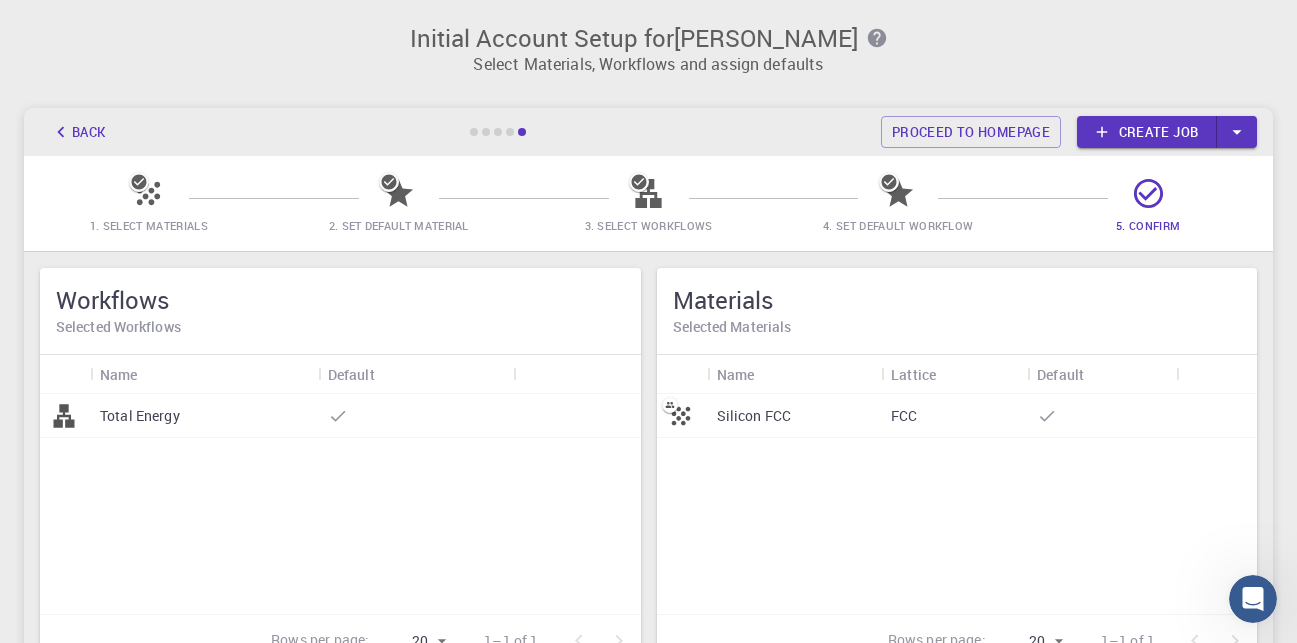 click 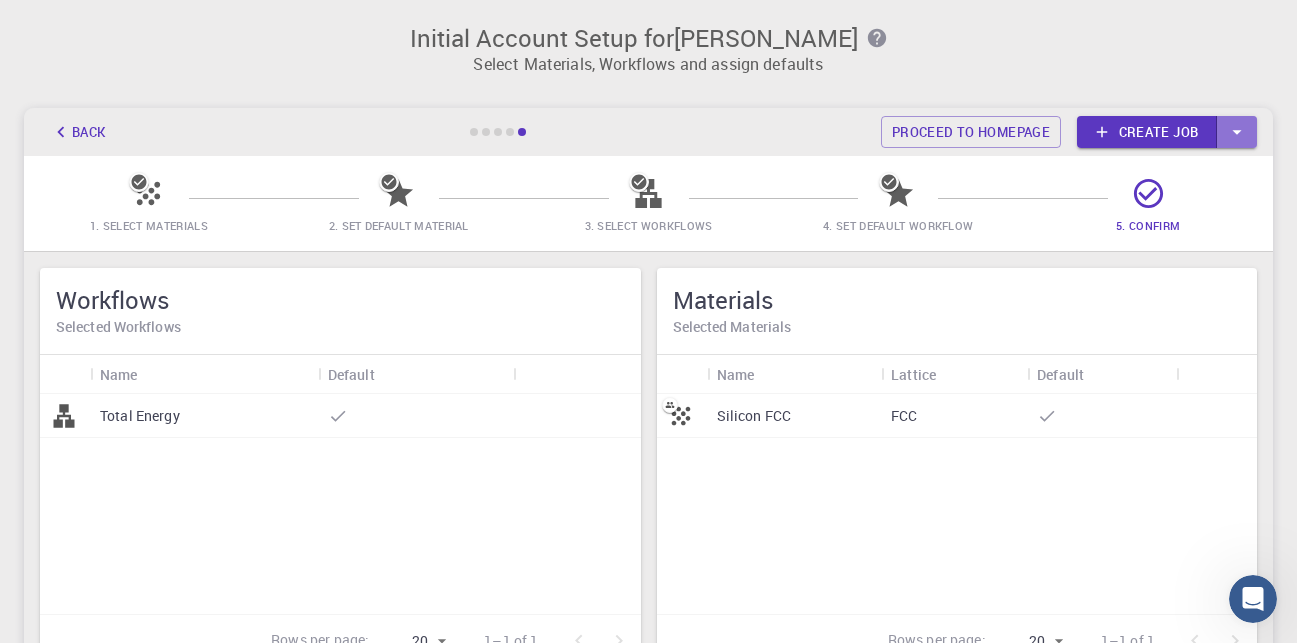 click 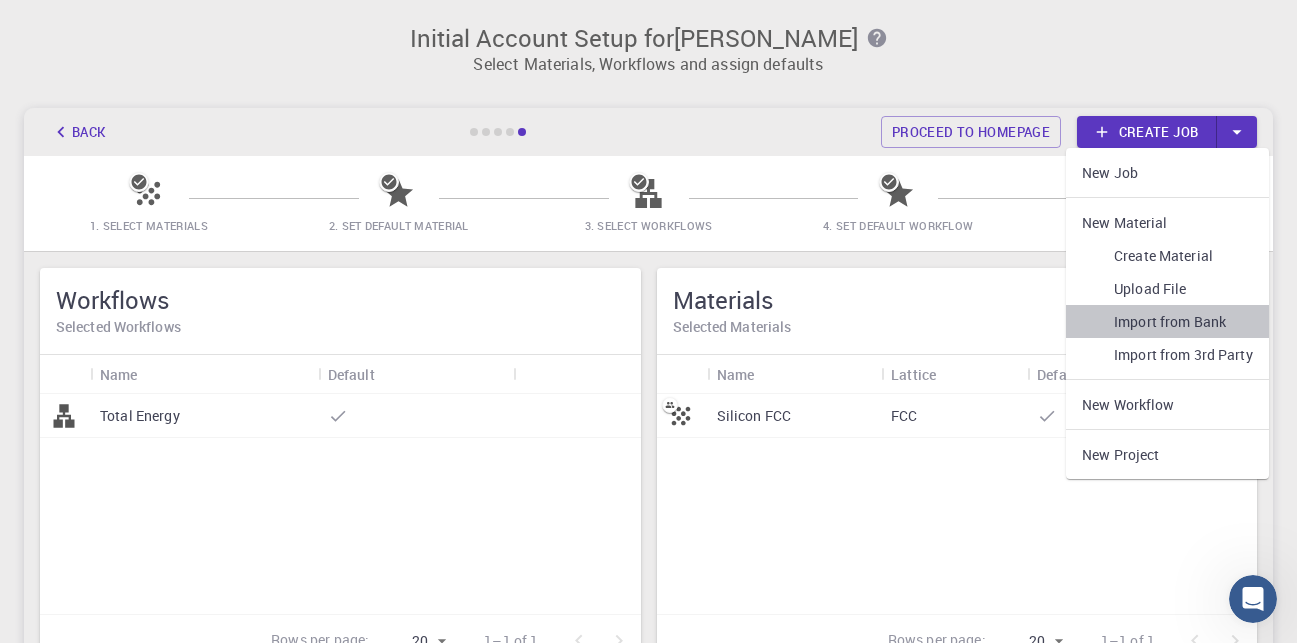 click on "Import from Bank" at bounding box center (1167, 321) 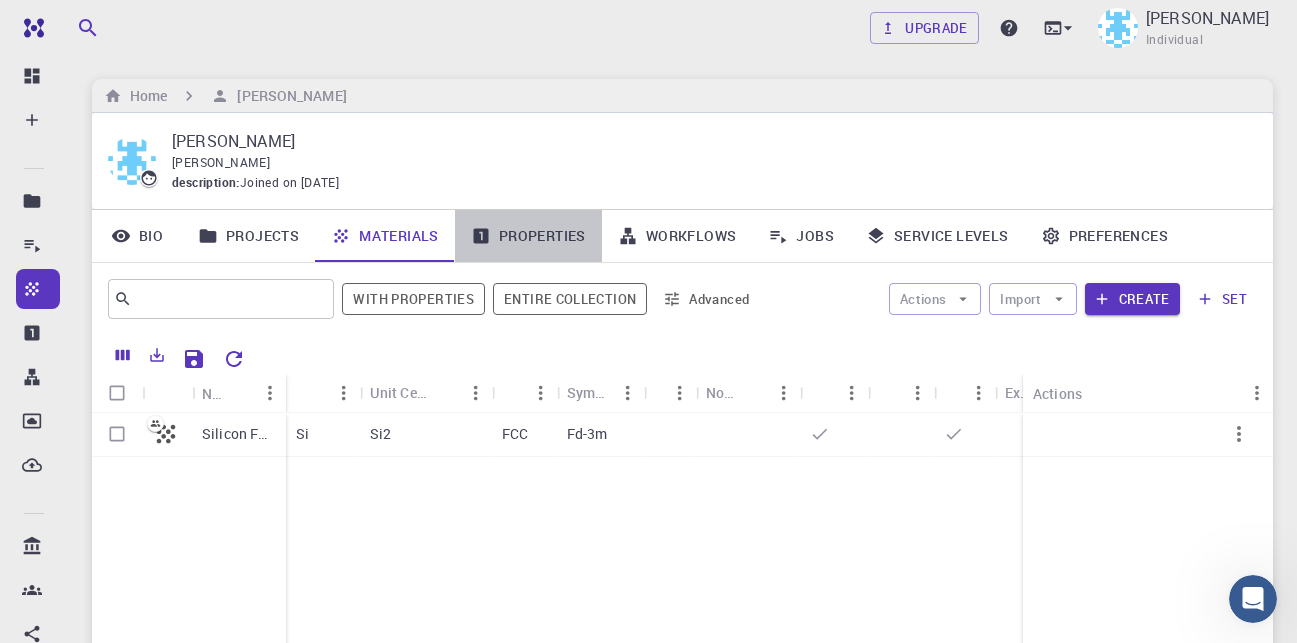 click on "Properties" at bounding box center [528, 236] 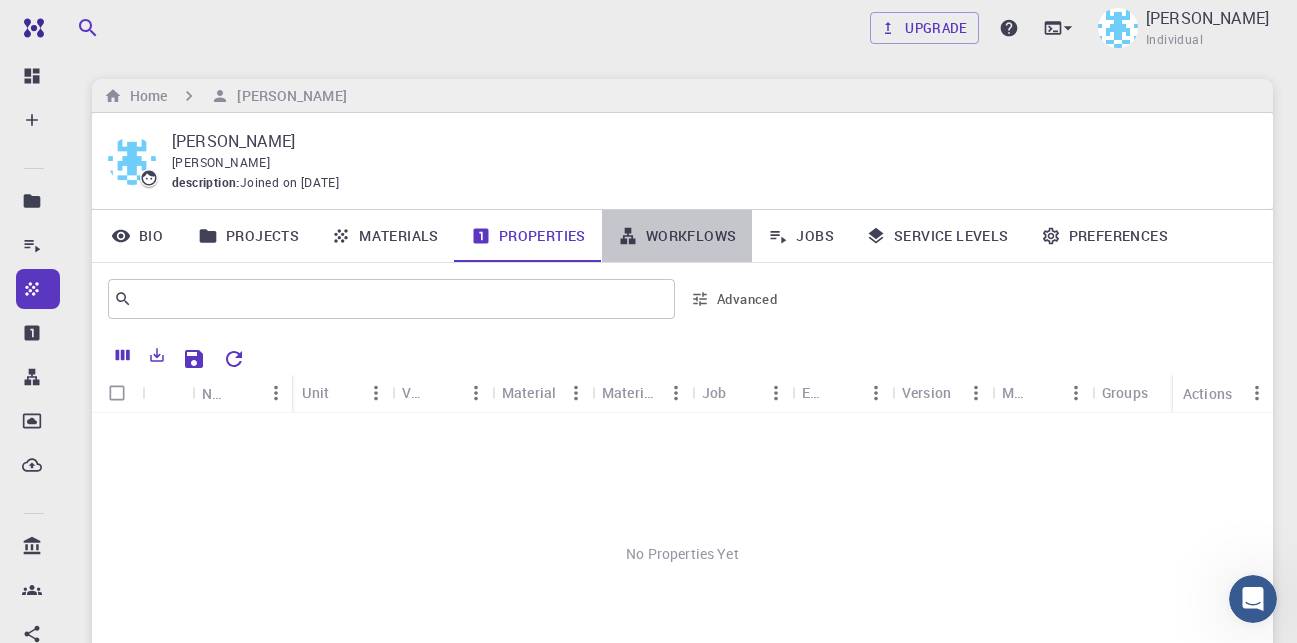 click on "Workflows" at bounding box center [677, 236] 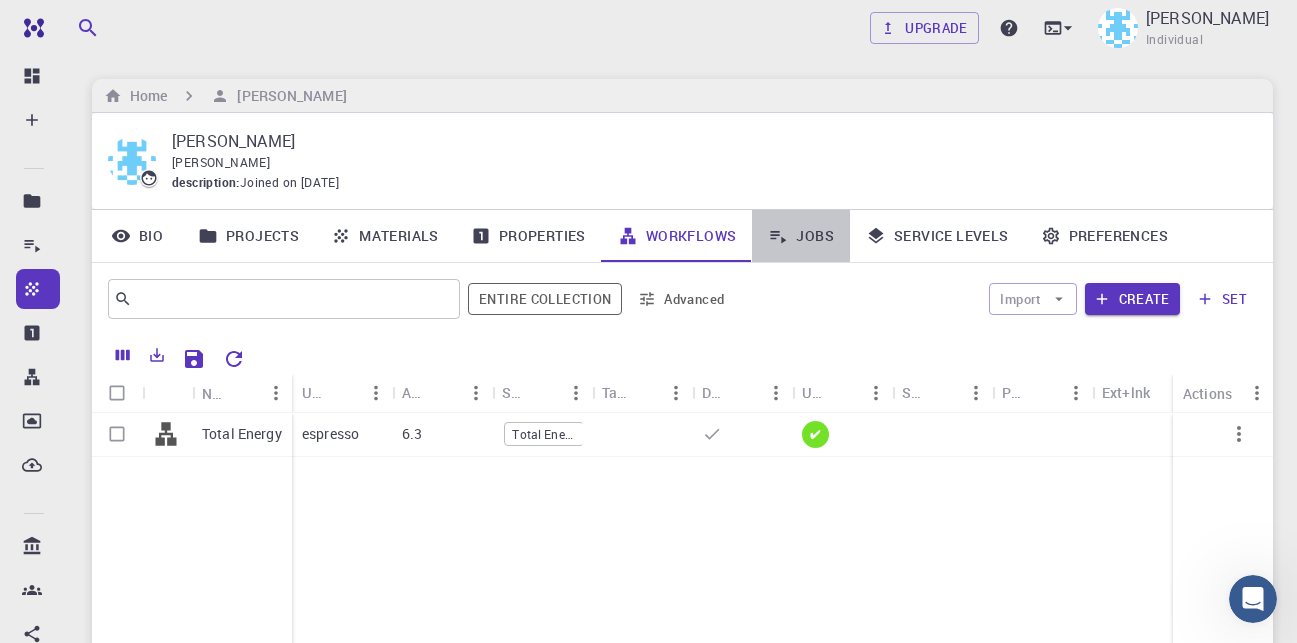 click on "Jobs" at bounding box center (801, 236) 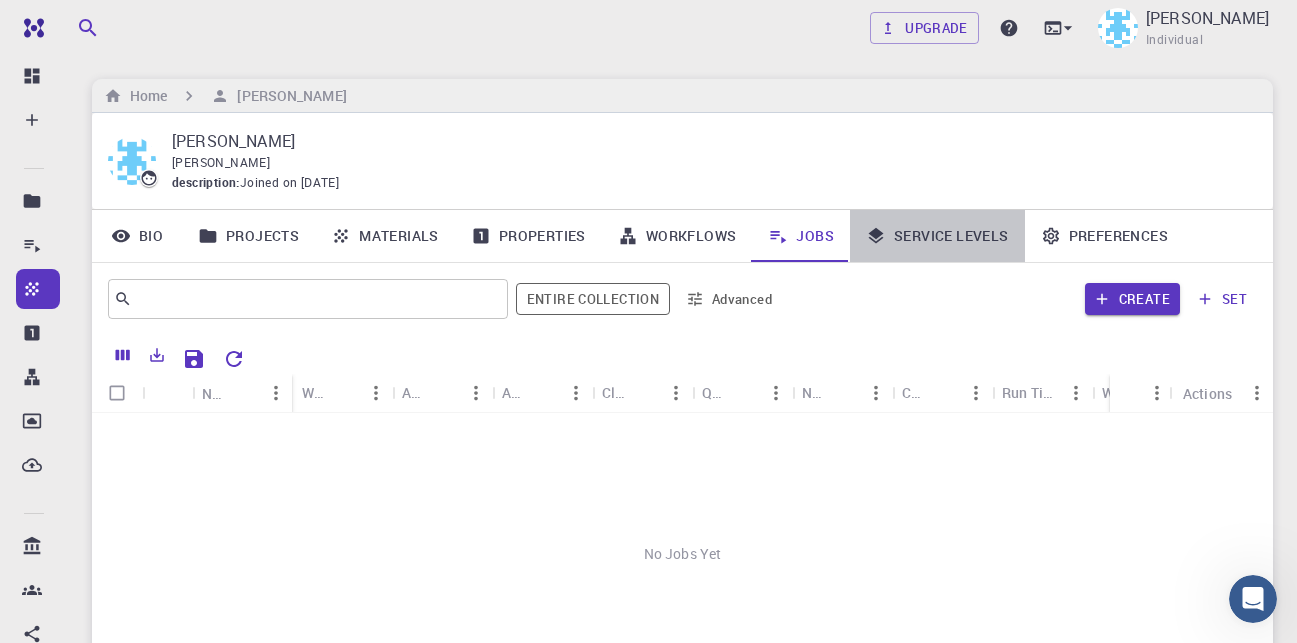 click on "Service Levels" at bounding box center (937, 236) 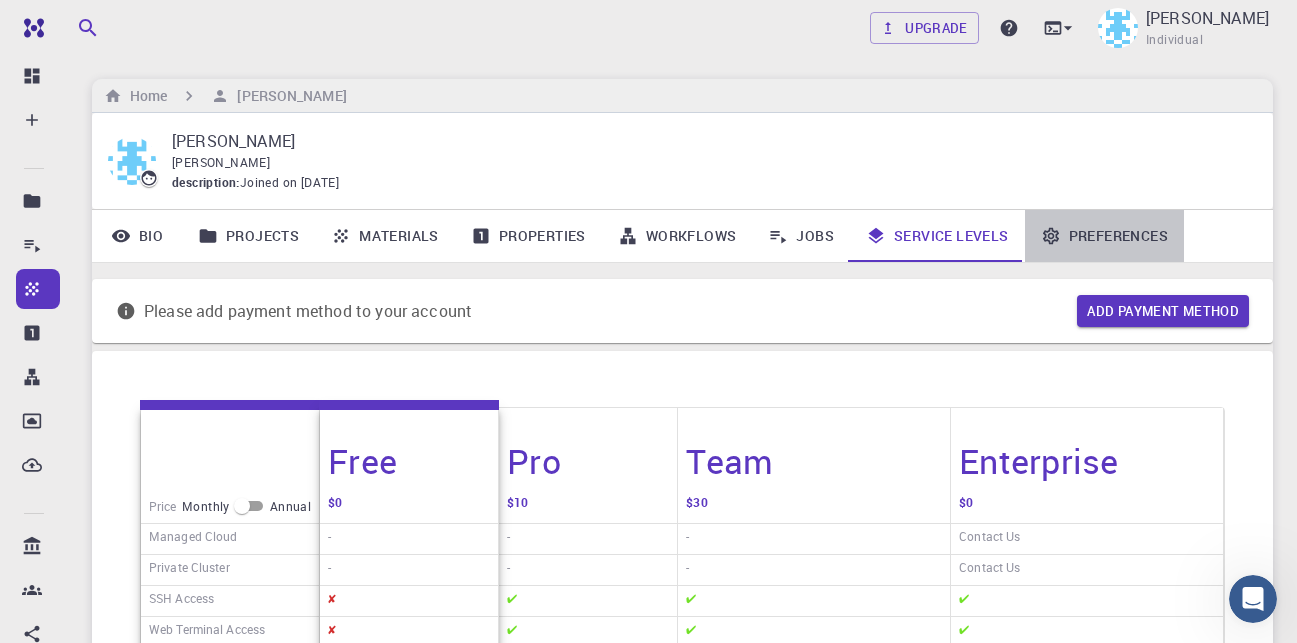 click on "Preferences" at bounding box center [1104, 236] 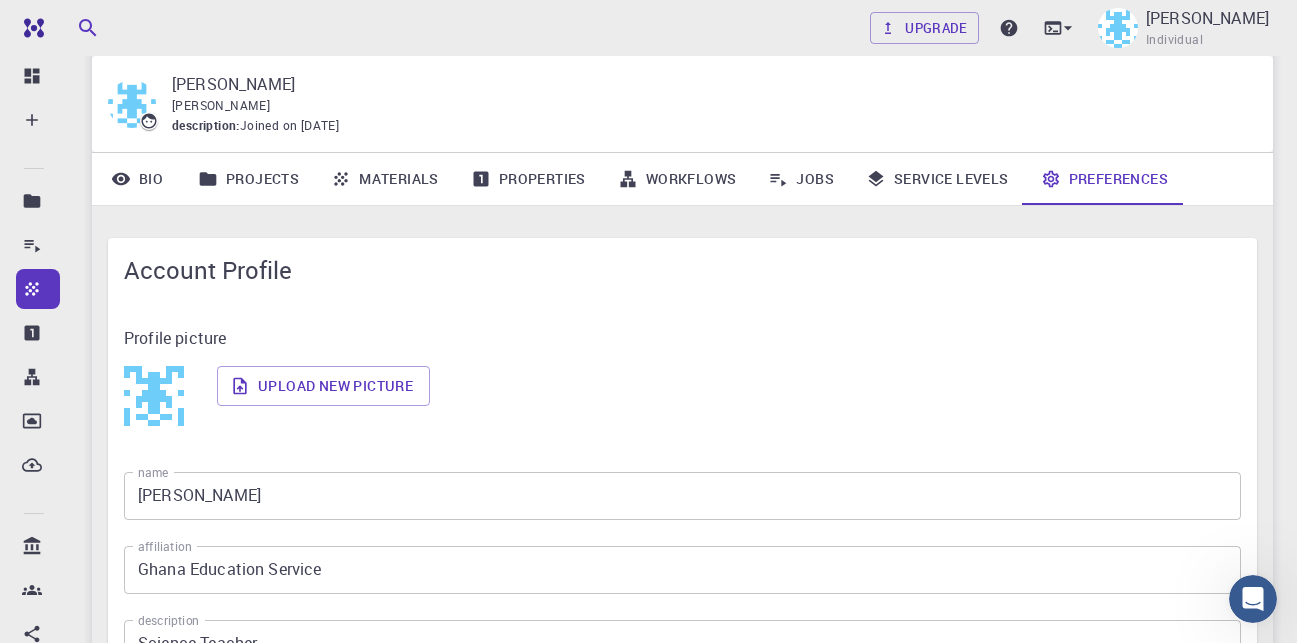 scroll, scrollTop: 0, scrollLeft: 0, axis: both 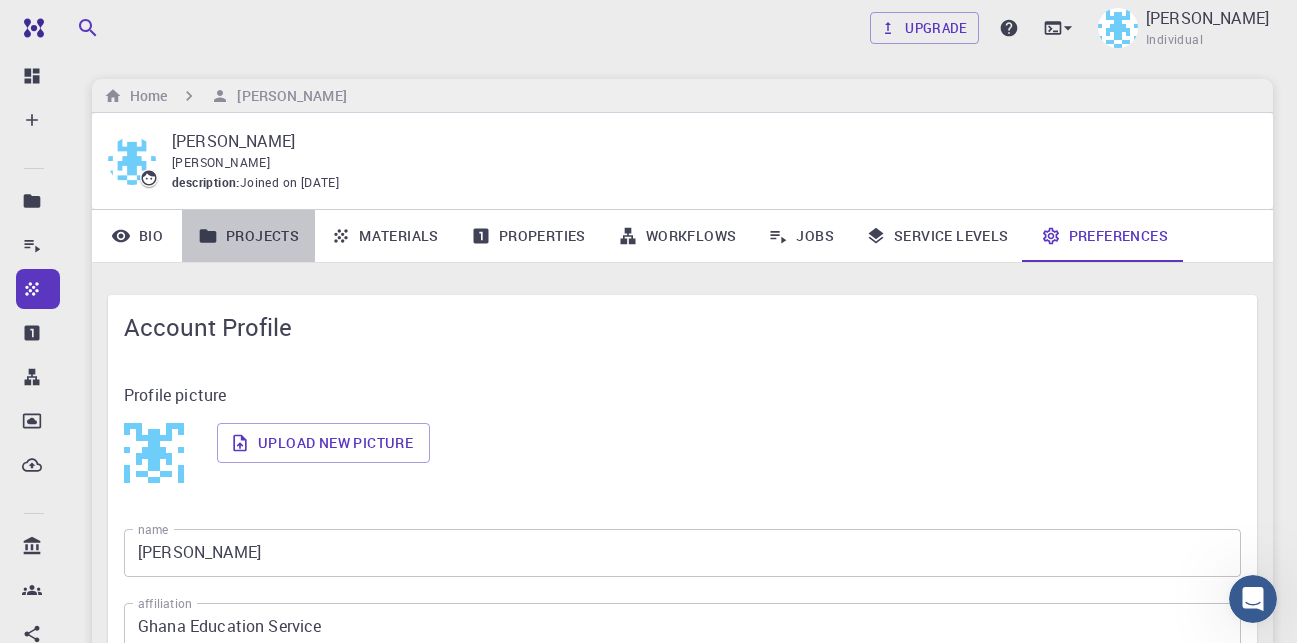 click on "Projects" at bounding box center [248, 236] 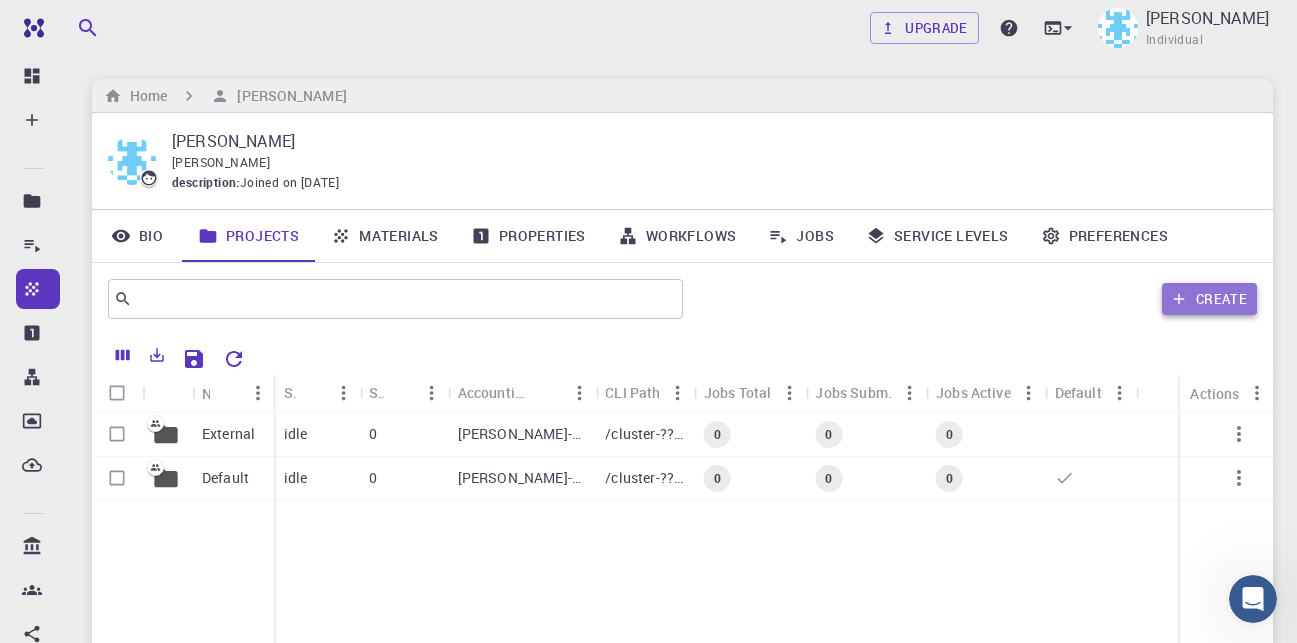 click on "Create" at bounding box center [1209, 299] 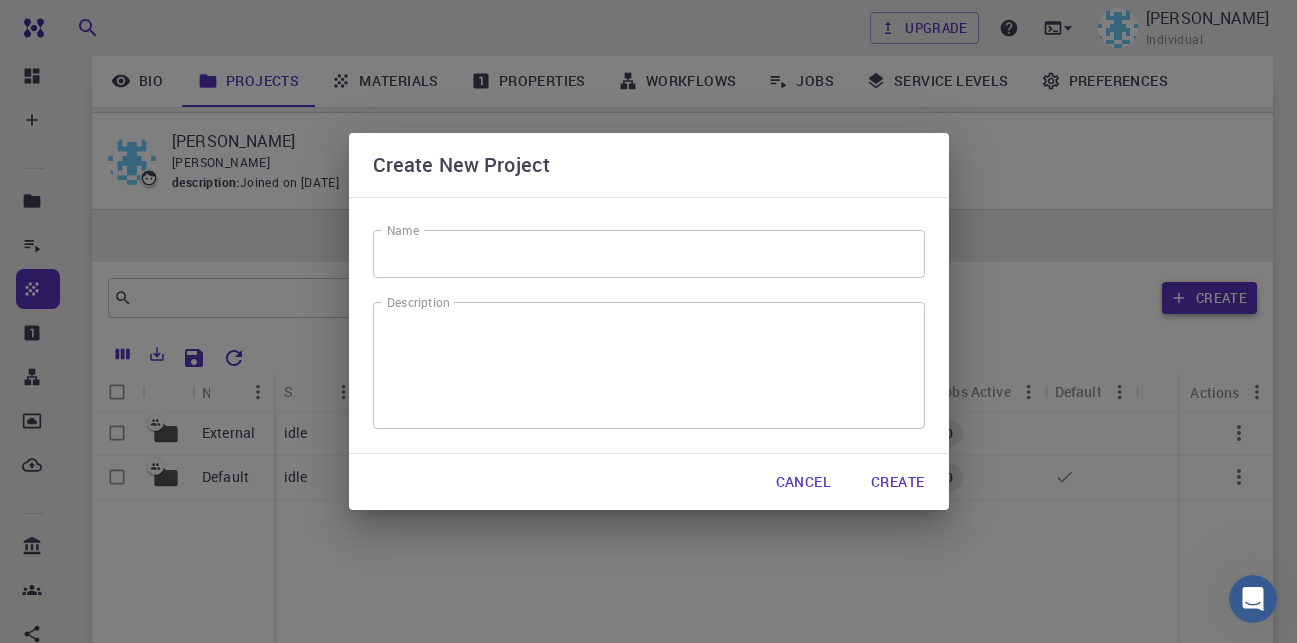 scroll, scrollTop: 262, scrollLeft: 0, axis: vertical 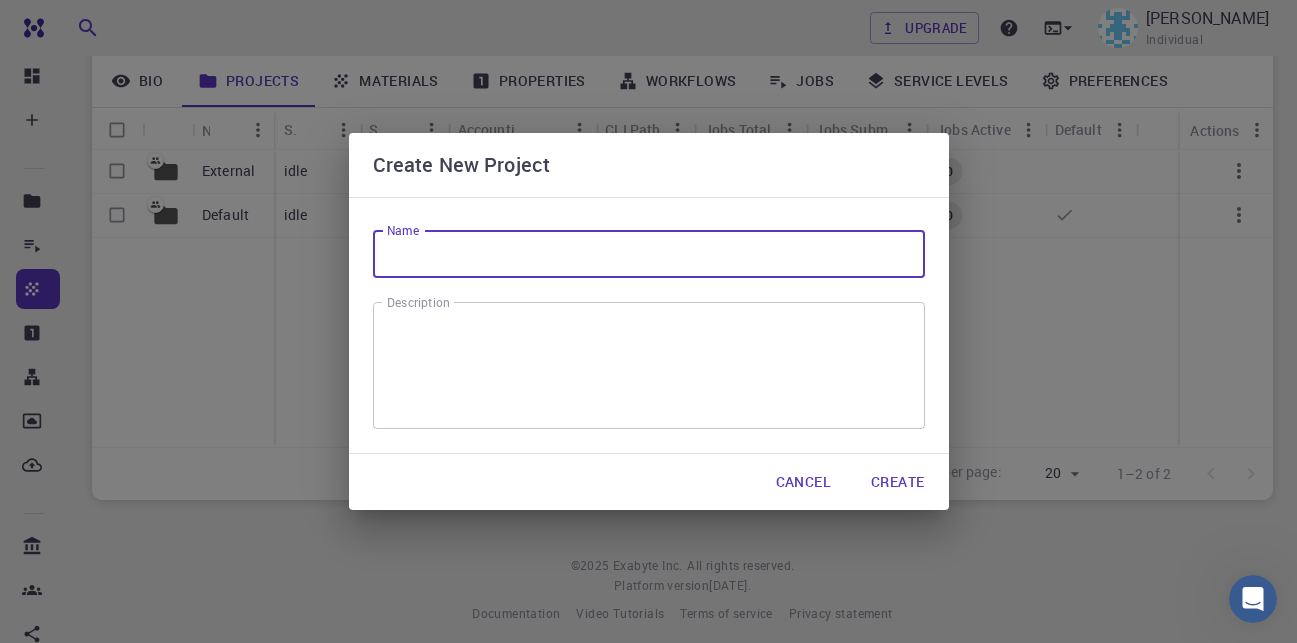 click on "Name" at bounding box center (649, 254) 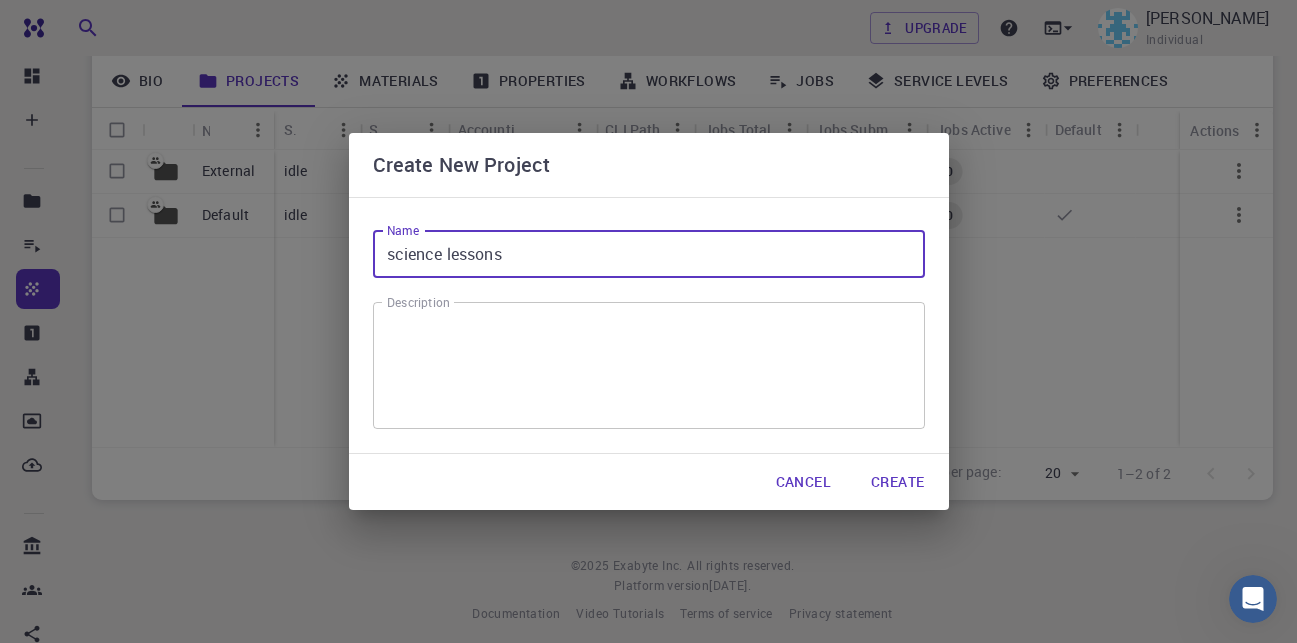 type on "science lessons" 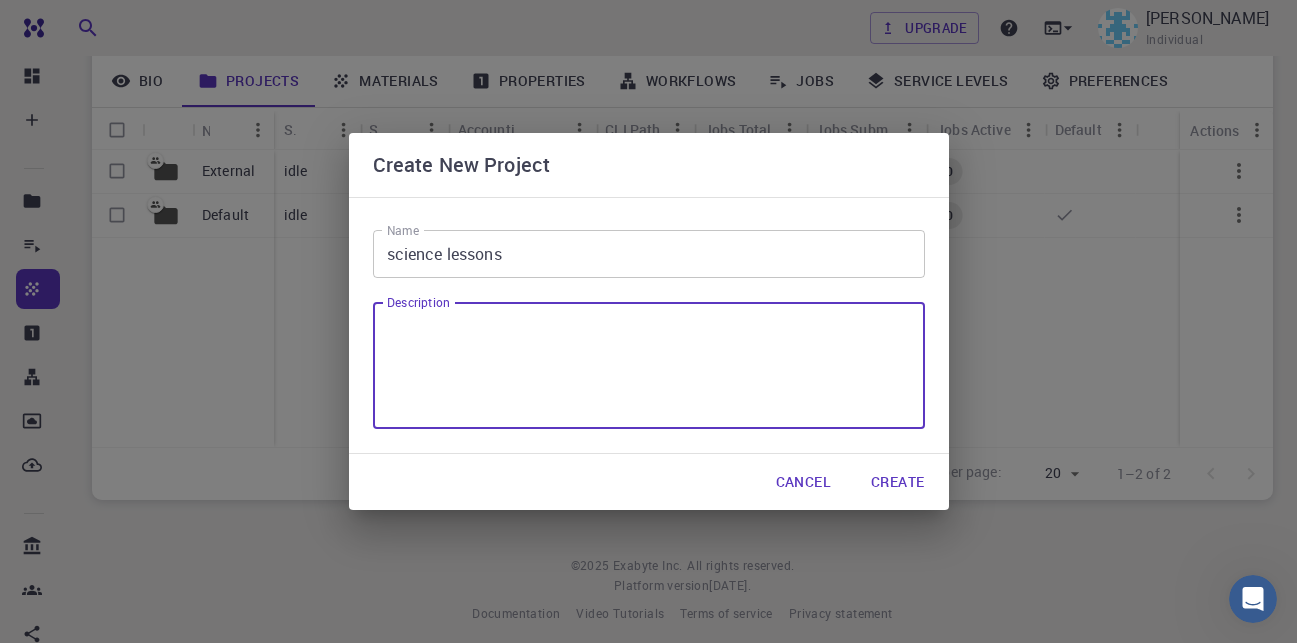click on "Description" at bounding box center (649, 366) 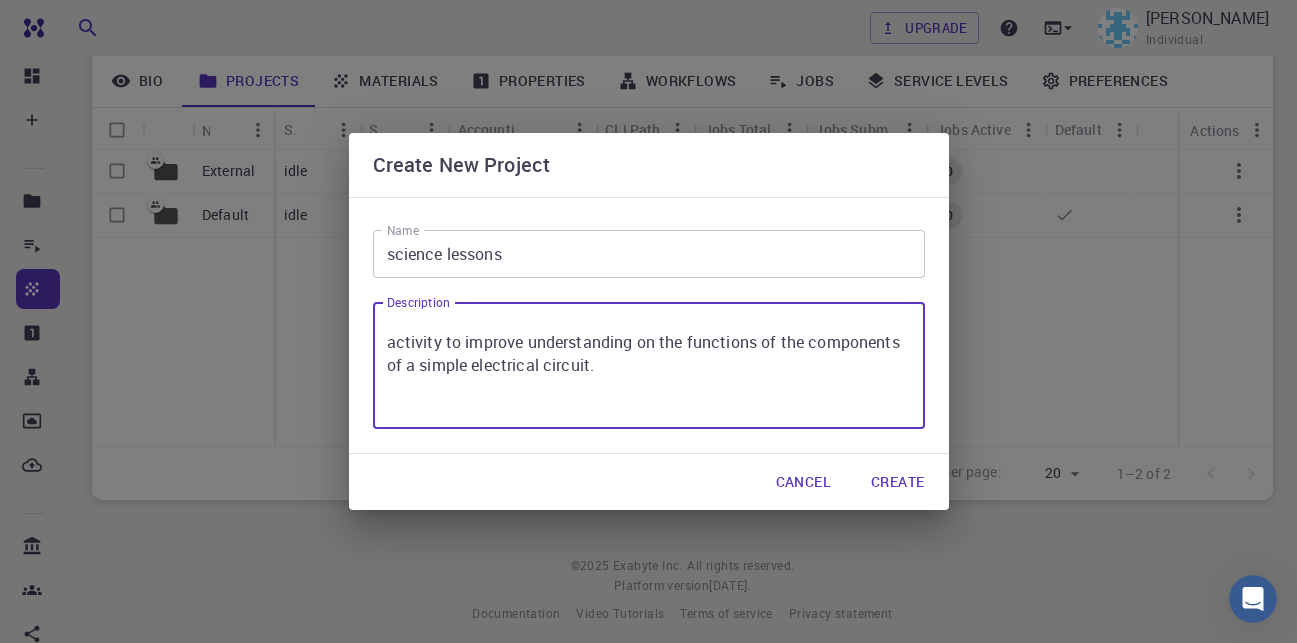 type on "activity to improve understanding on the functions of the components of a simple electrical circuit." 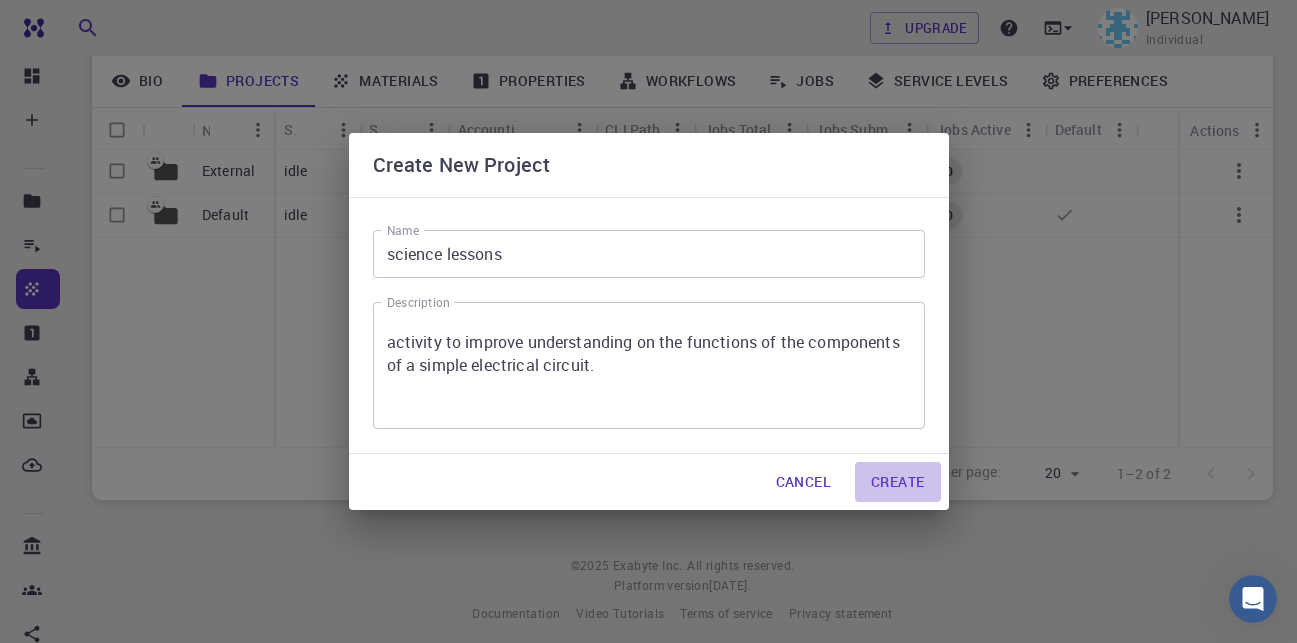 click on "Create" at bounding box center [897, 482] 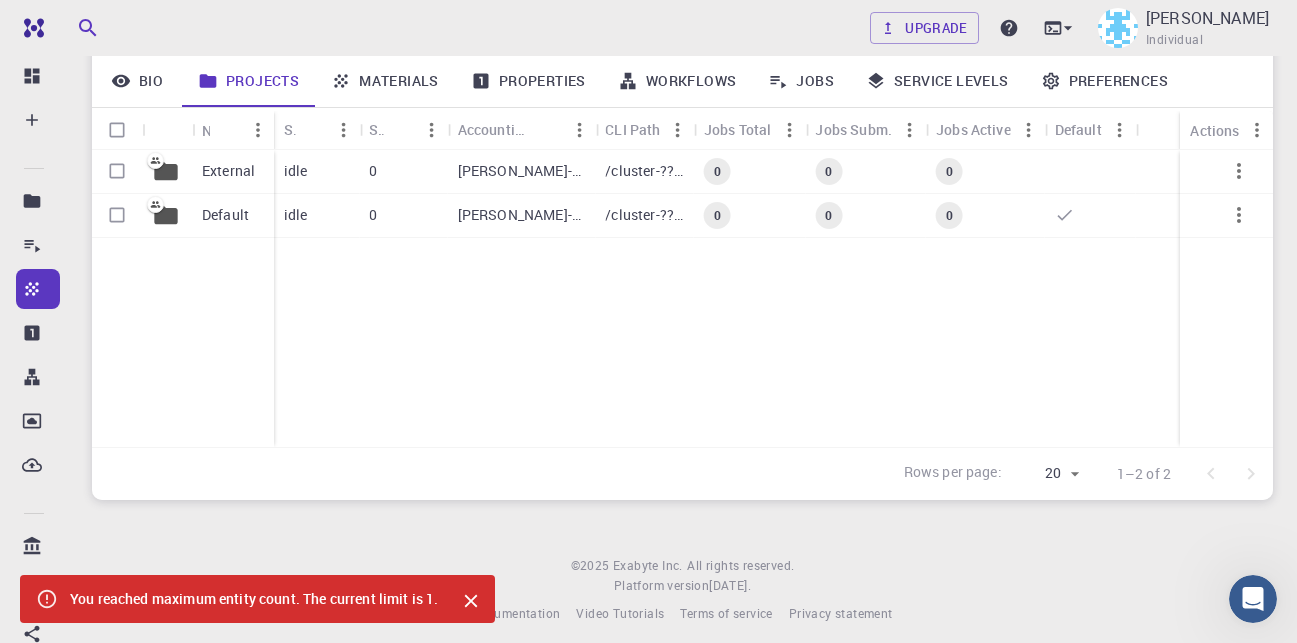 scroll, scrollTop: 261, scrollLeft: 0, axis: vertical 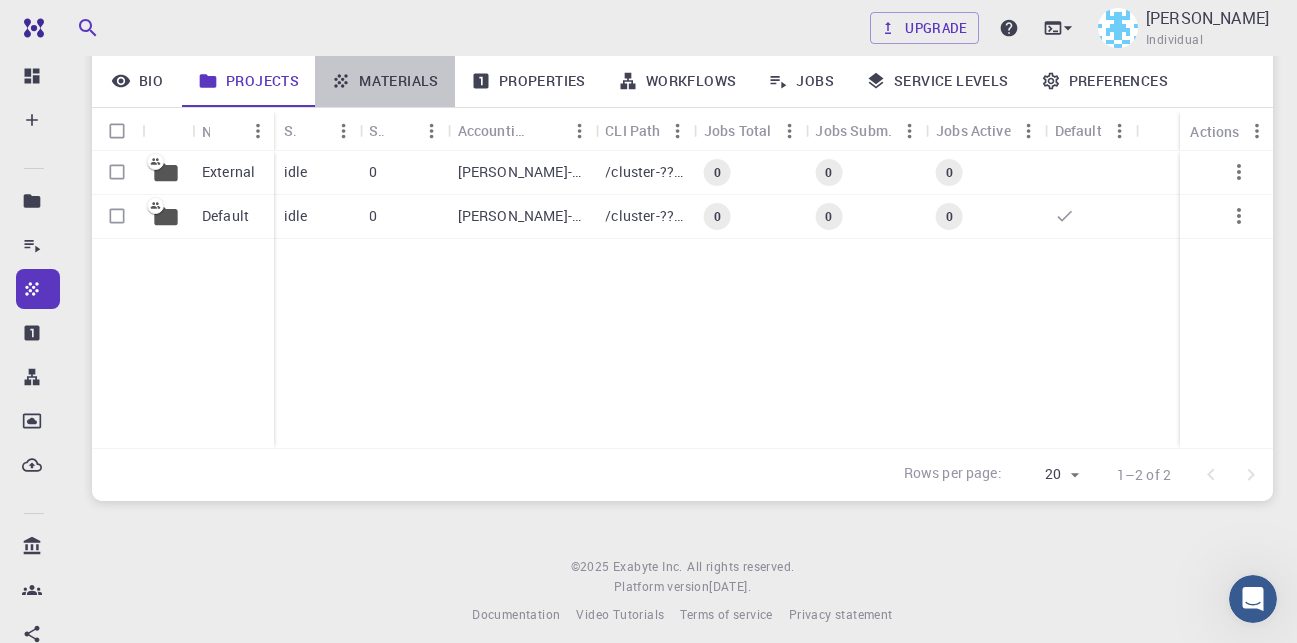 click on "Materials" at bounding box center [385, 81] 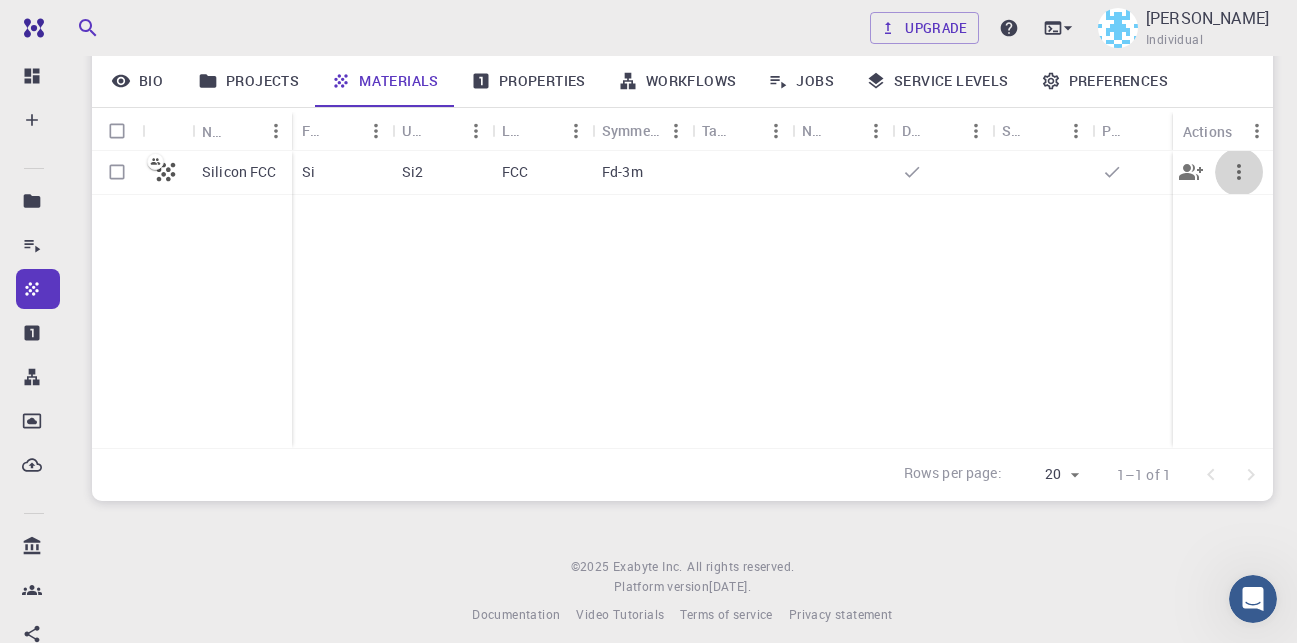 click 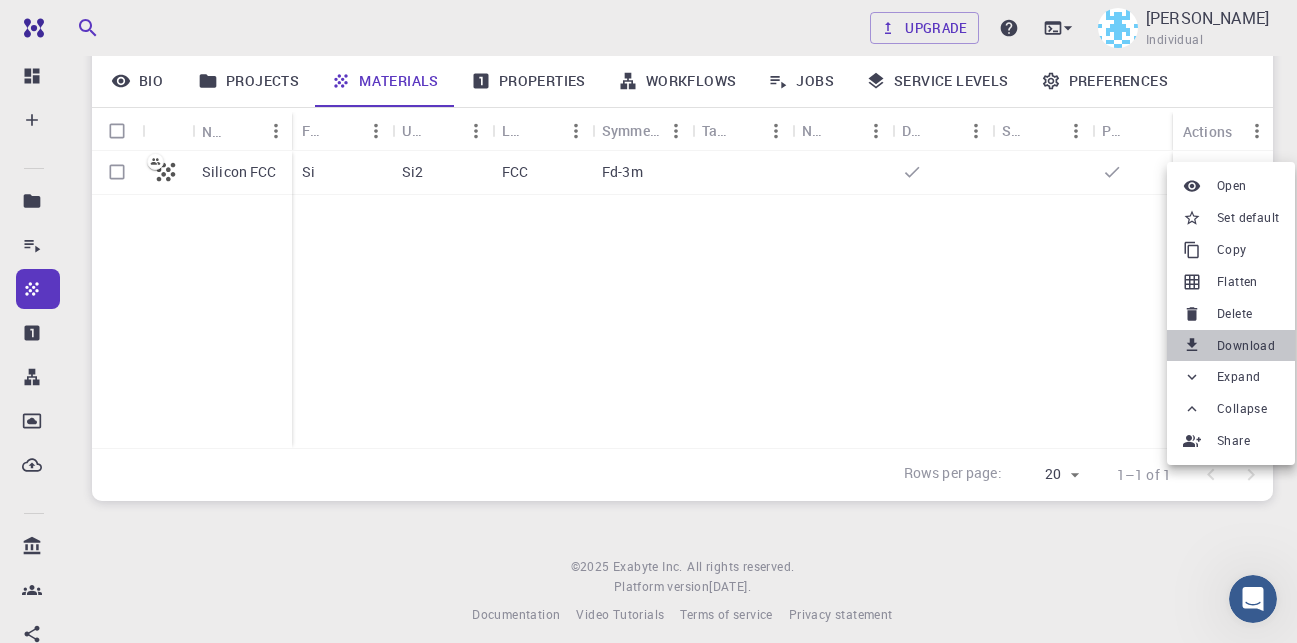click on "Download" at bounding box center (1246, 346) 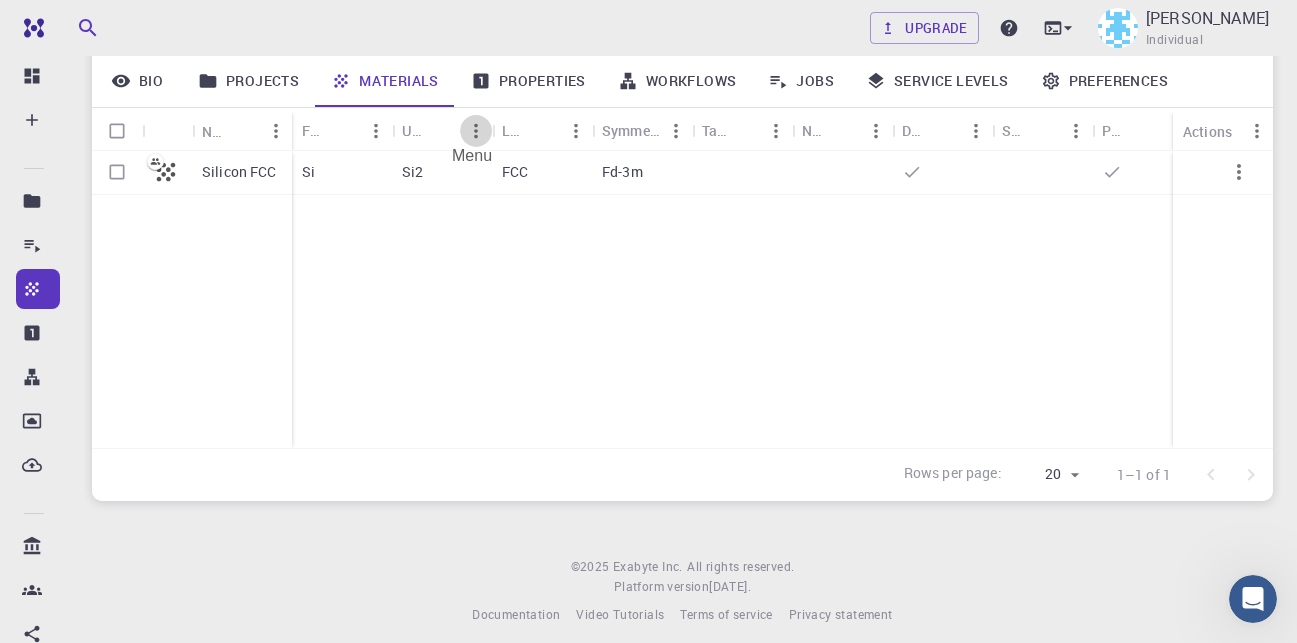 click 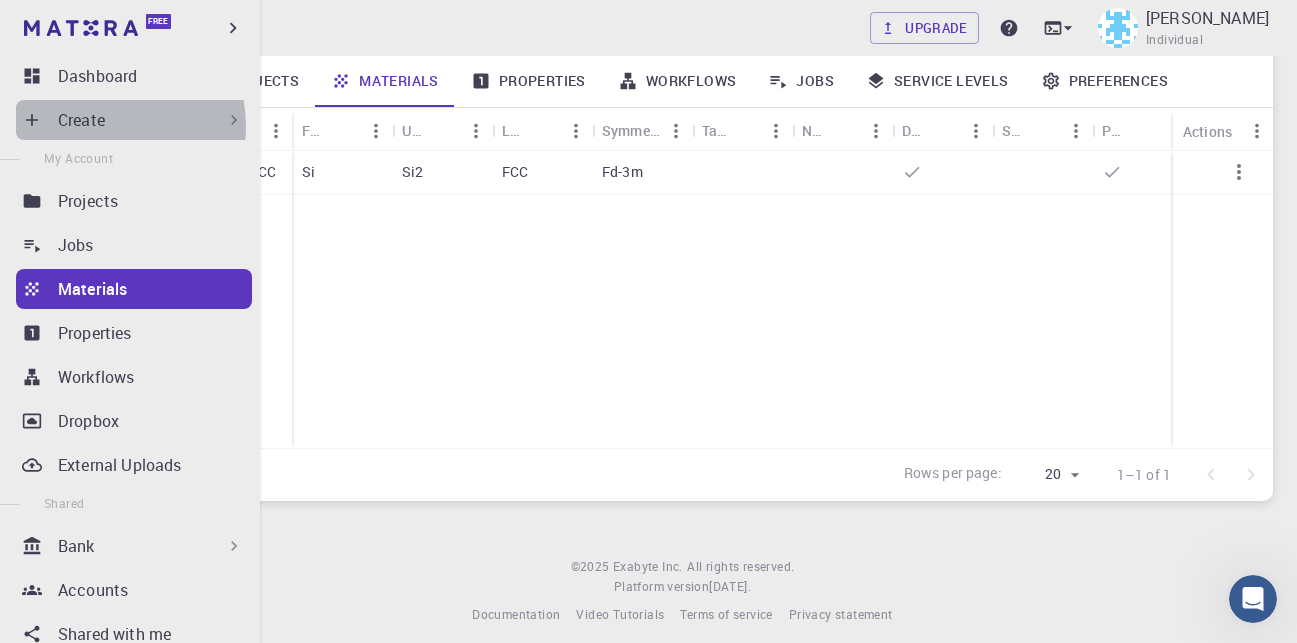 click on "Create" at bounding box center (81, 120) 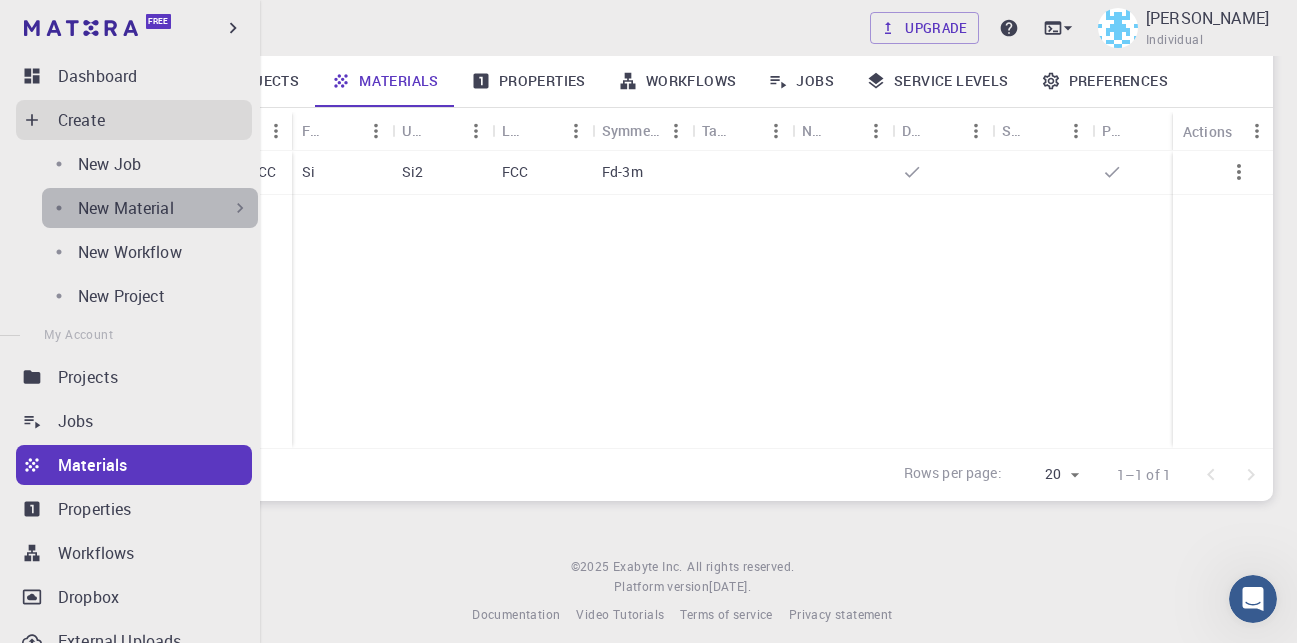 click on "New Material" at bounding box center [126, 208] 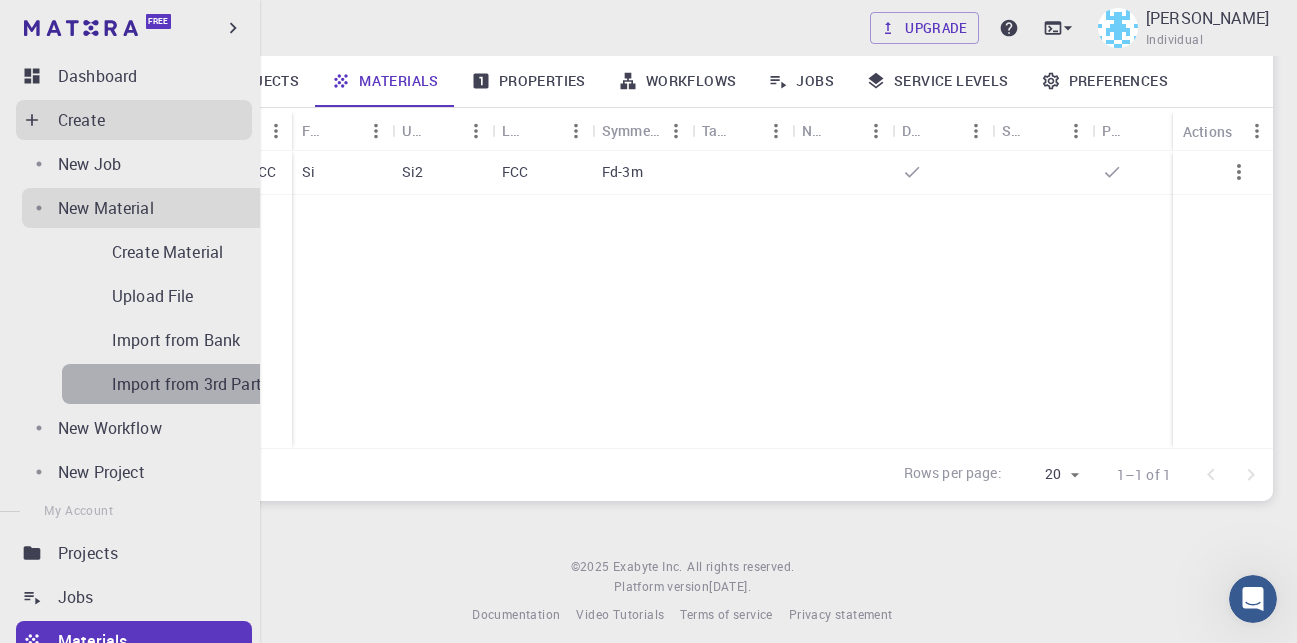 click on "Import from 3rd Party" at bounding box center [191, 384] 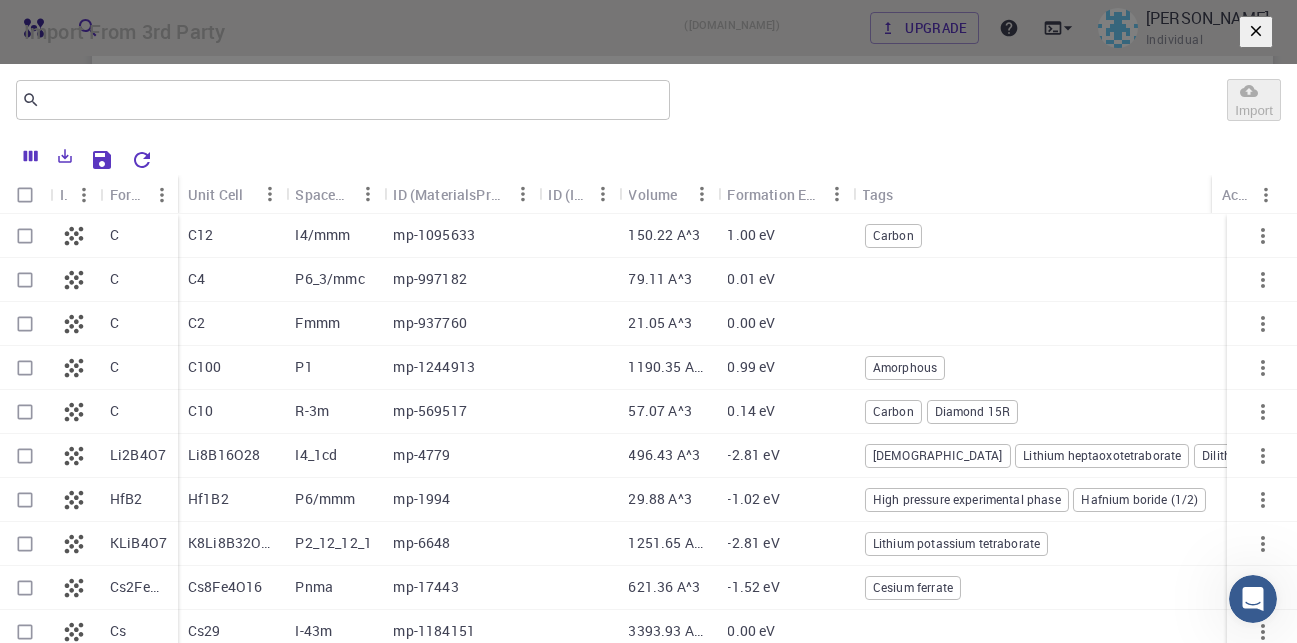 click on "Carbon" at bounding box center (893, 235) 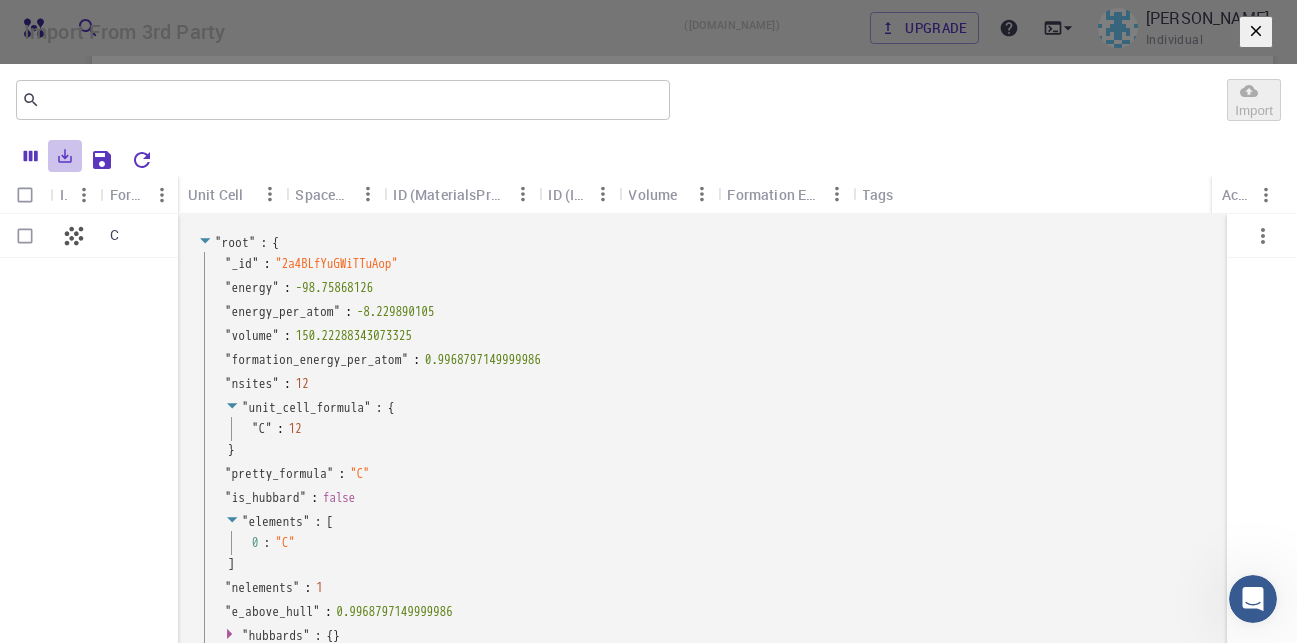 click 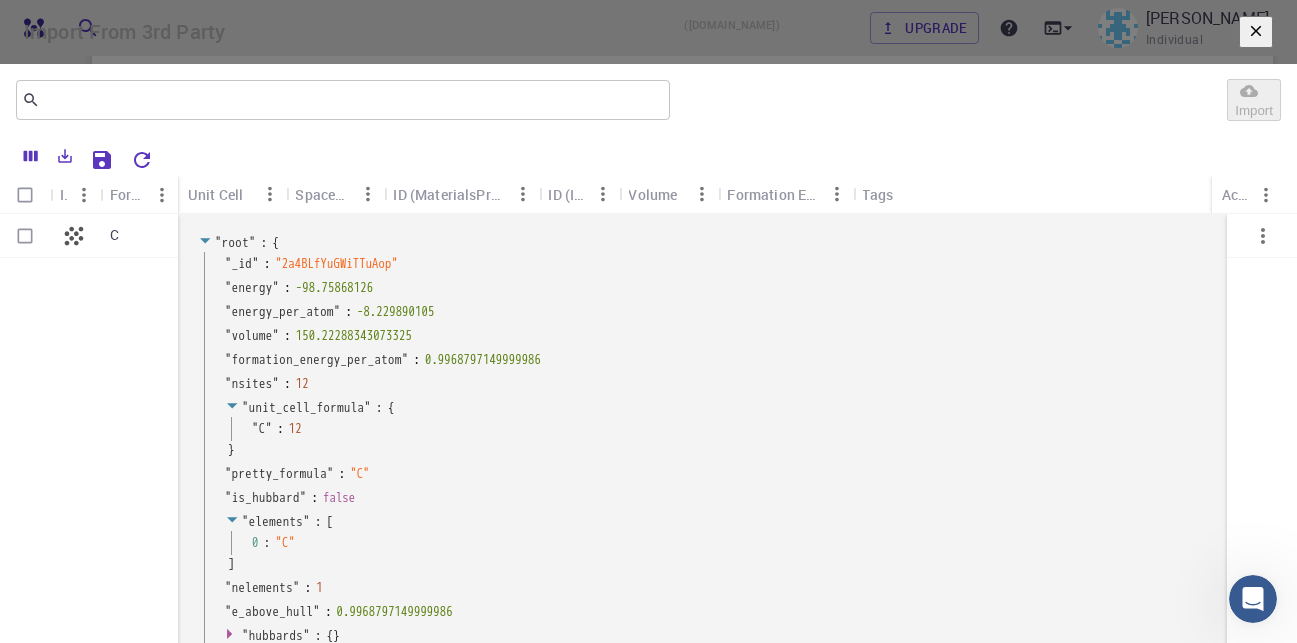 click on "Import From 3rd Party   ([DOMAIN_NAME])" at bounding box center (648, 32) 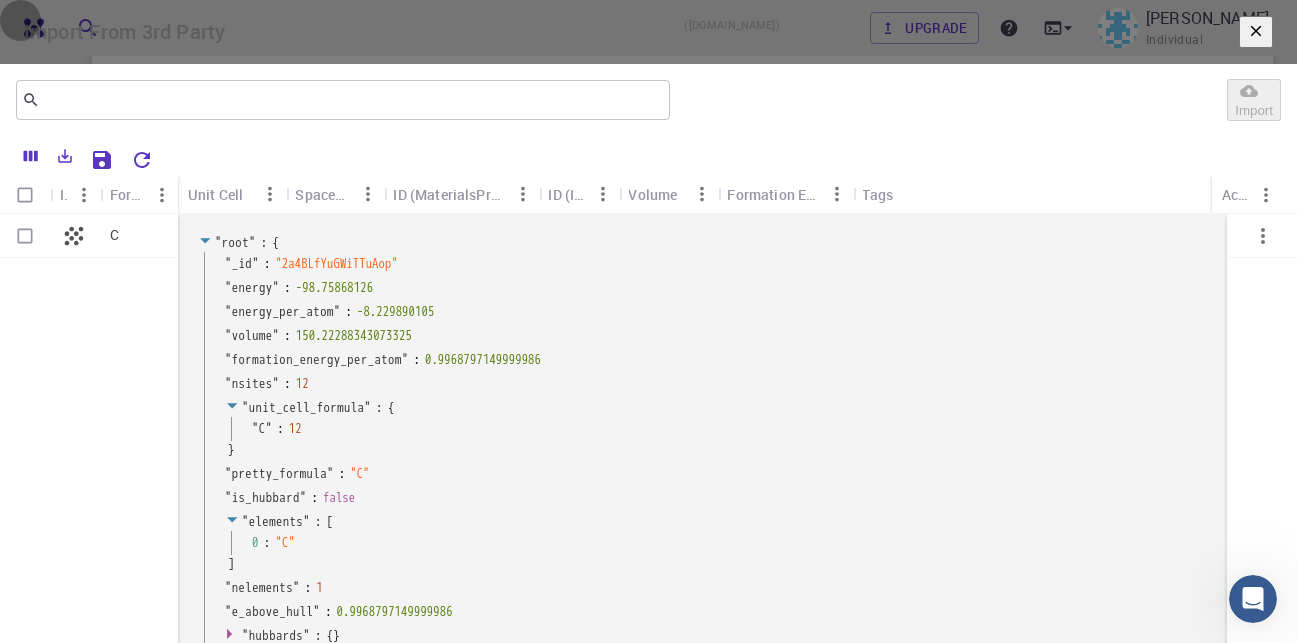click 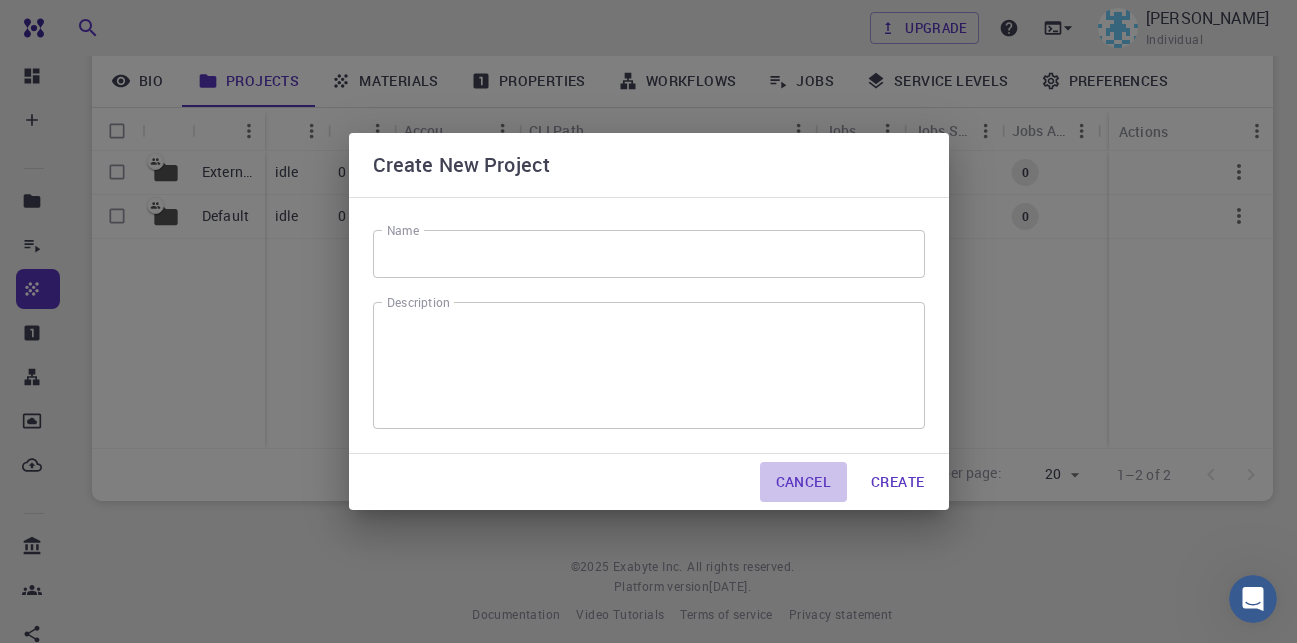 click on "Cancel" at bounding box center [803, 482] 